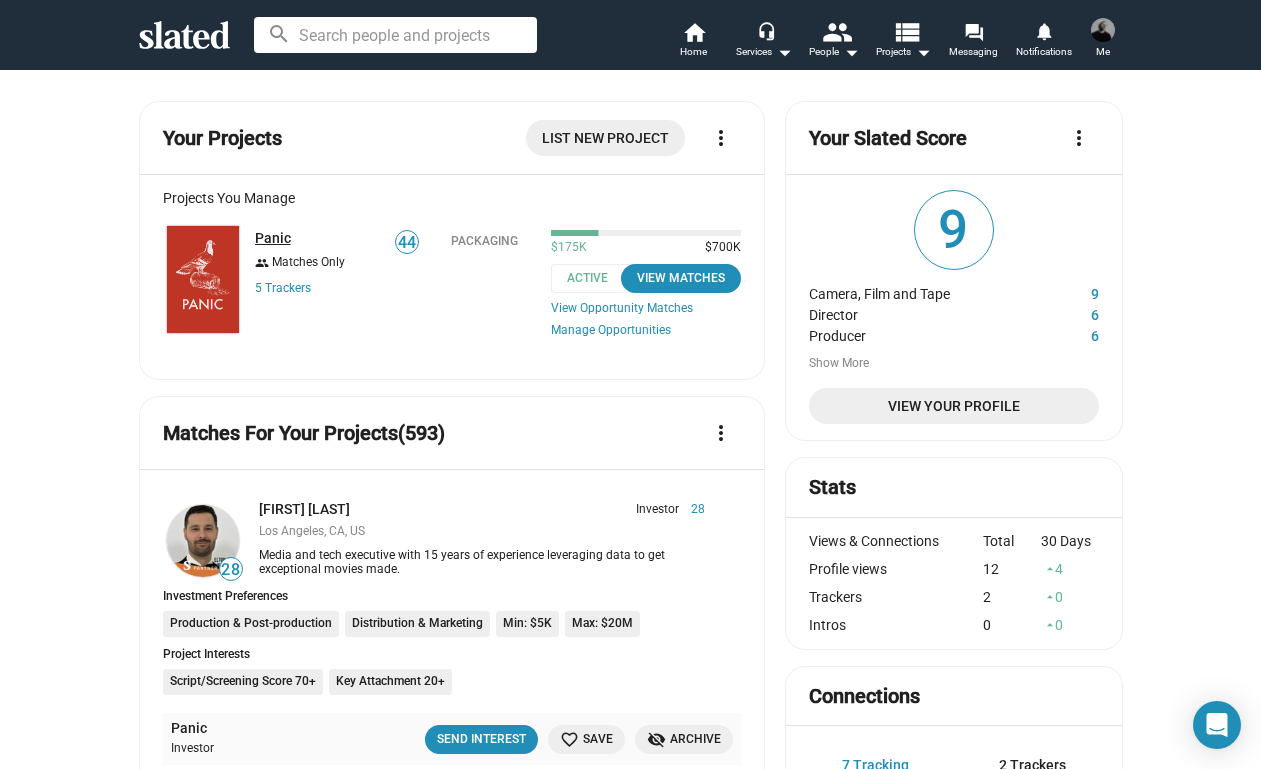 scroll, scrollTop: 0, scrollLeft: 0, axis: both 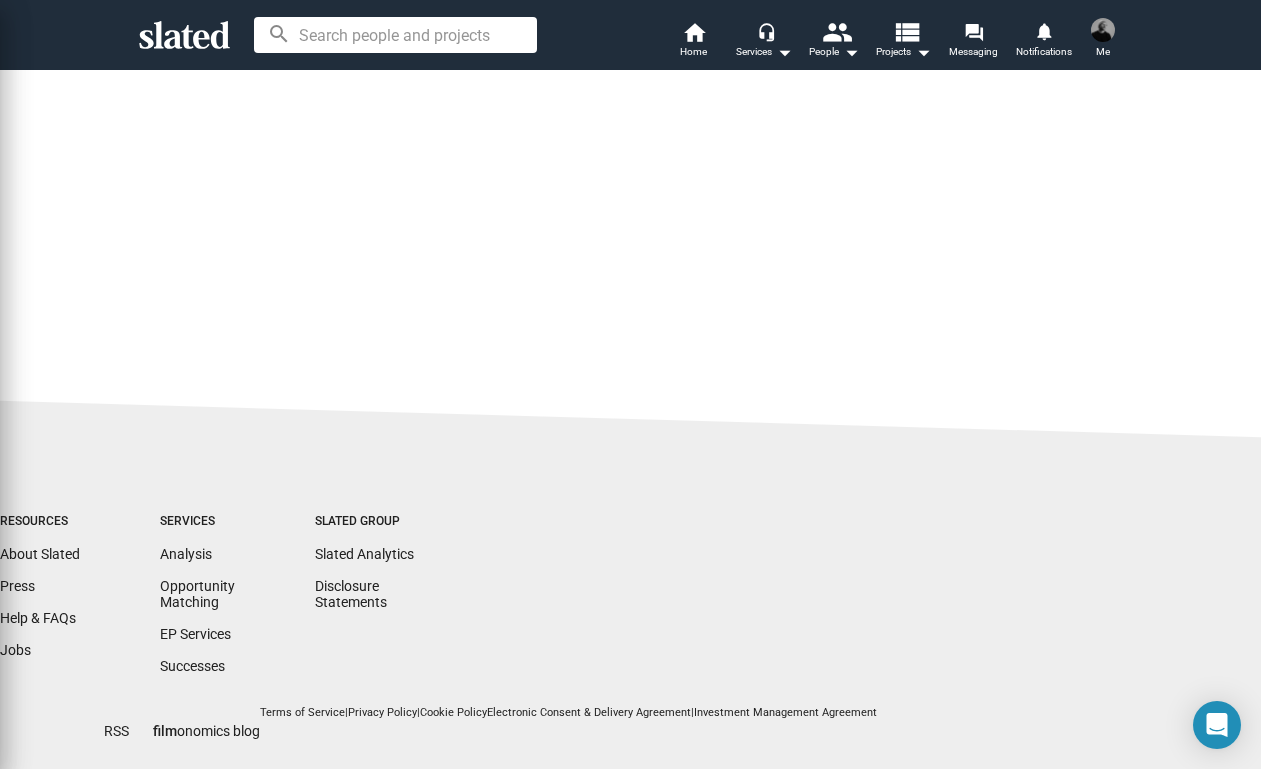 click on "search home Home headset_mic  Services  arrow_drop_down people  People  arrow_drop_down view_list  Projects  arrow_drop_down forum Messaging notifications Notifications Me" at bounding box center (631, 35) 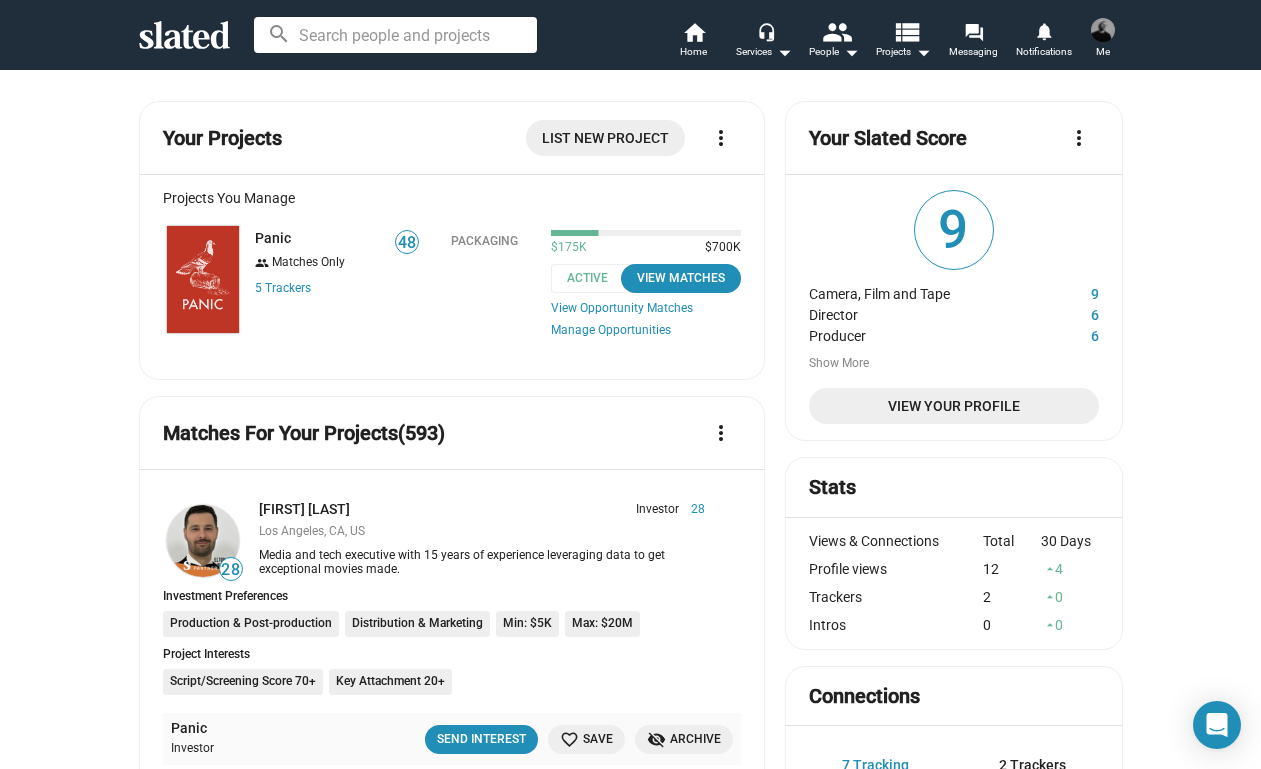 scroll, scrollTop: 0, scrollLeft: 0, axis: both 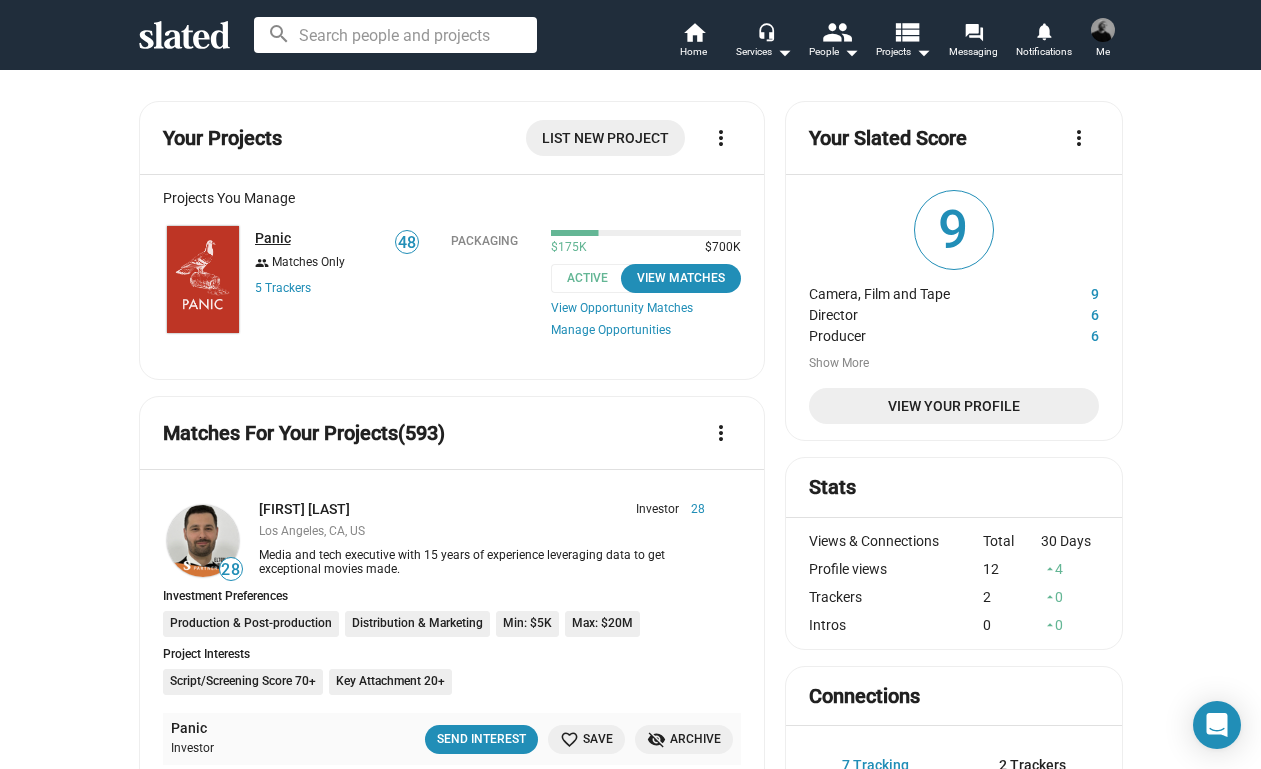 click on "Panic" 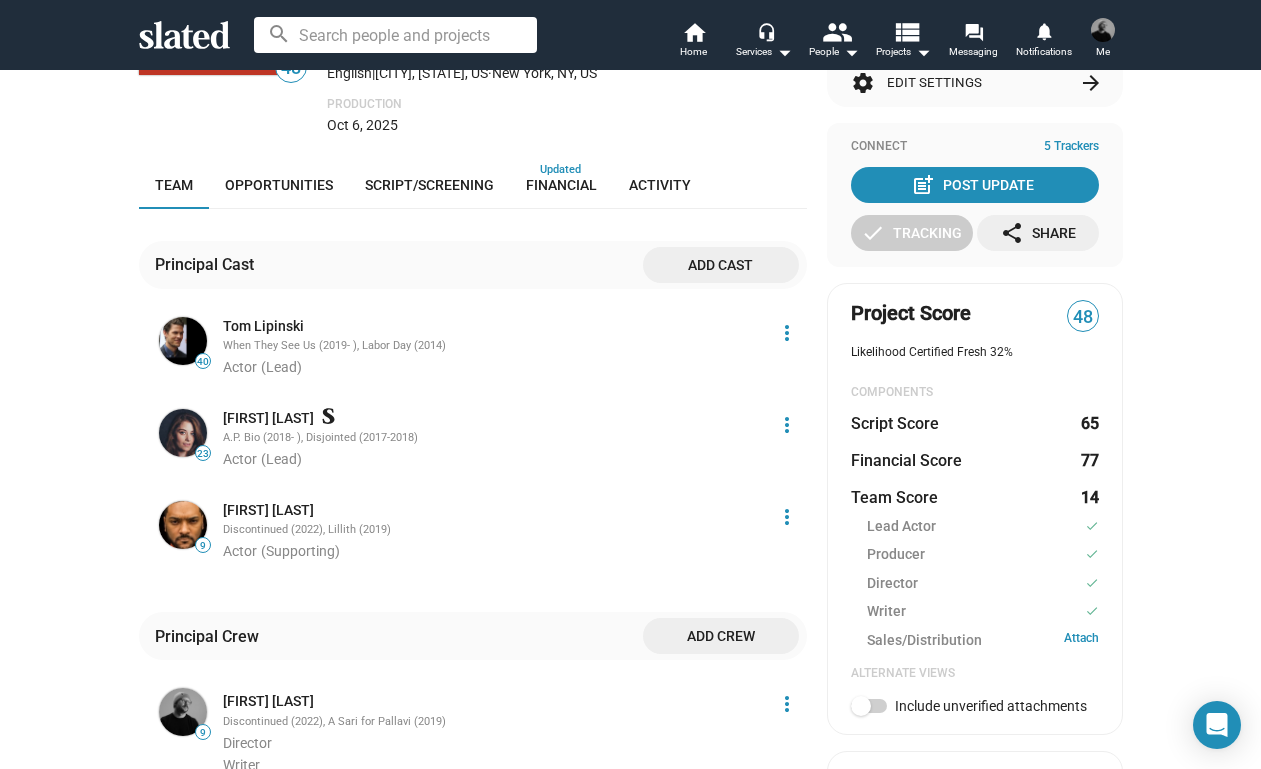 scroll, scrollTop: 242, scrollLeft: 0, axis: vertical 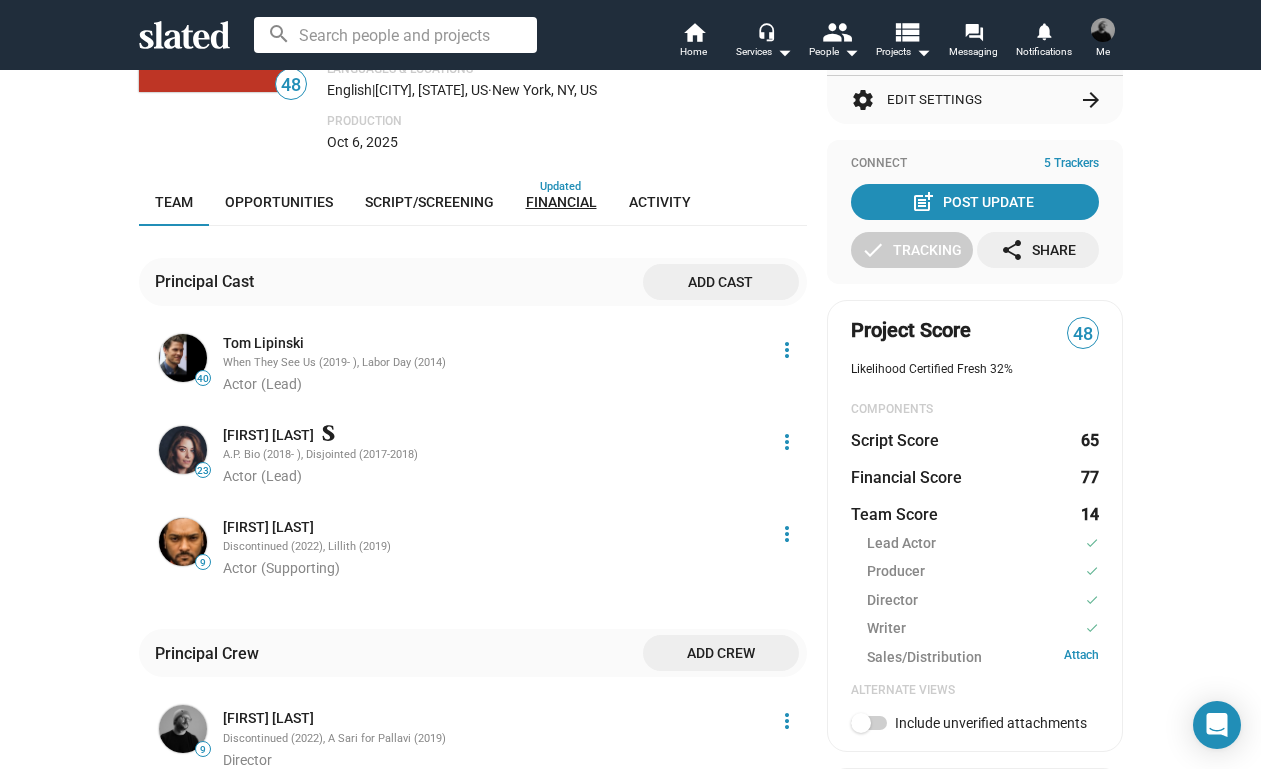 click on "Financial" at bounding box center (561, 202) 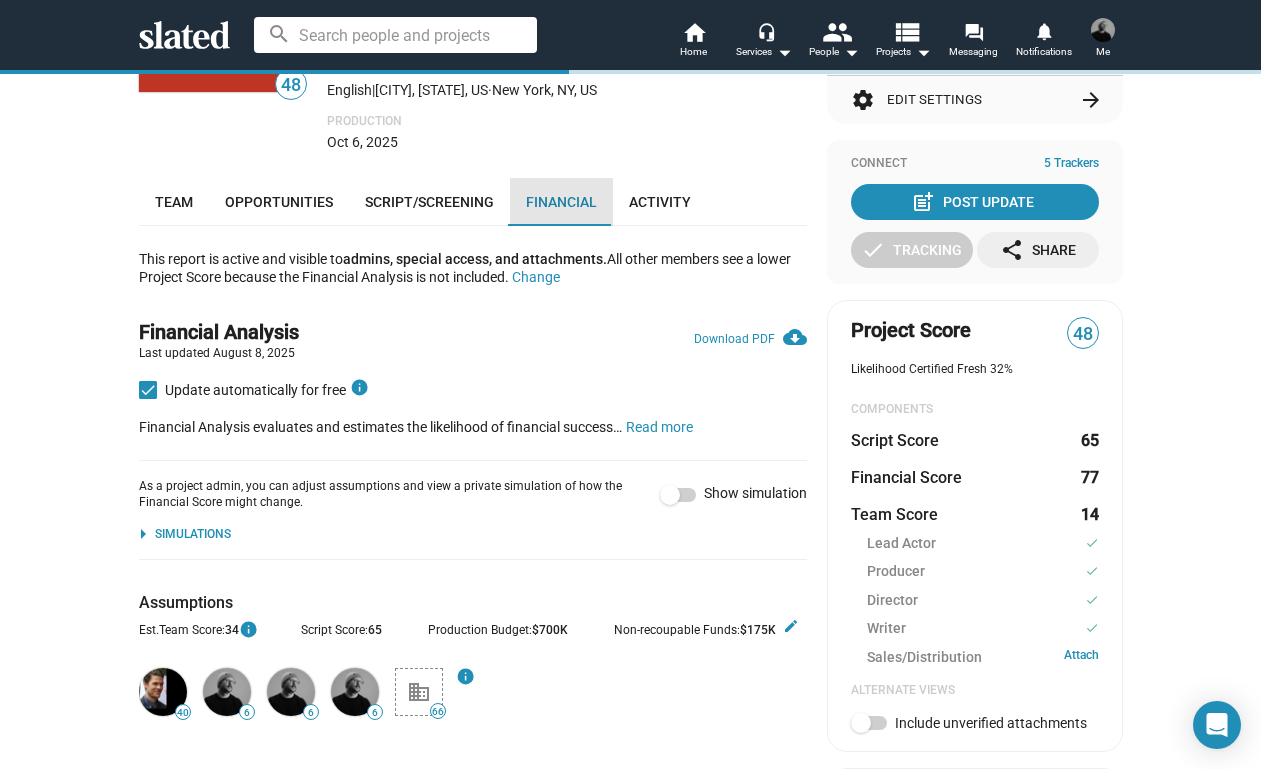 checkbox on "true" 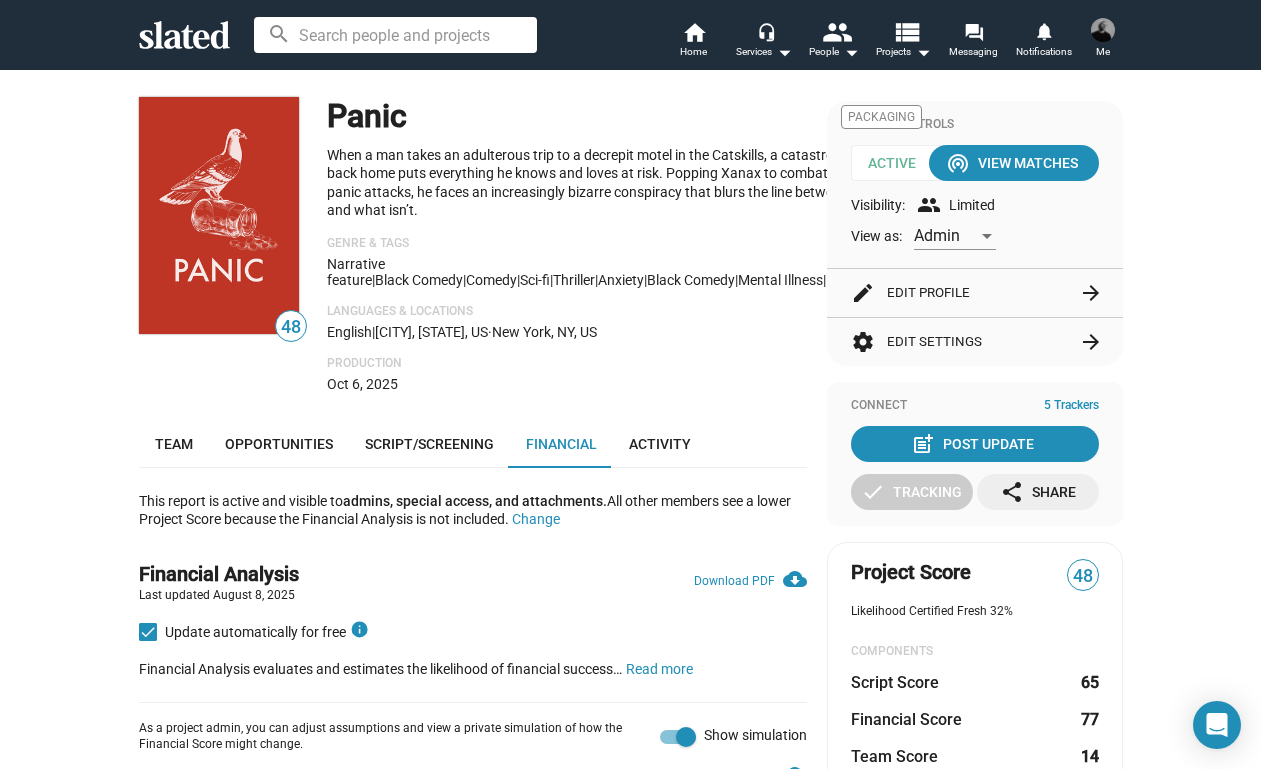 scroll, scrollTop: 0, scrollLeft: 0, axis: both 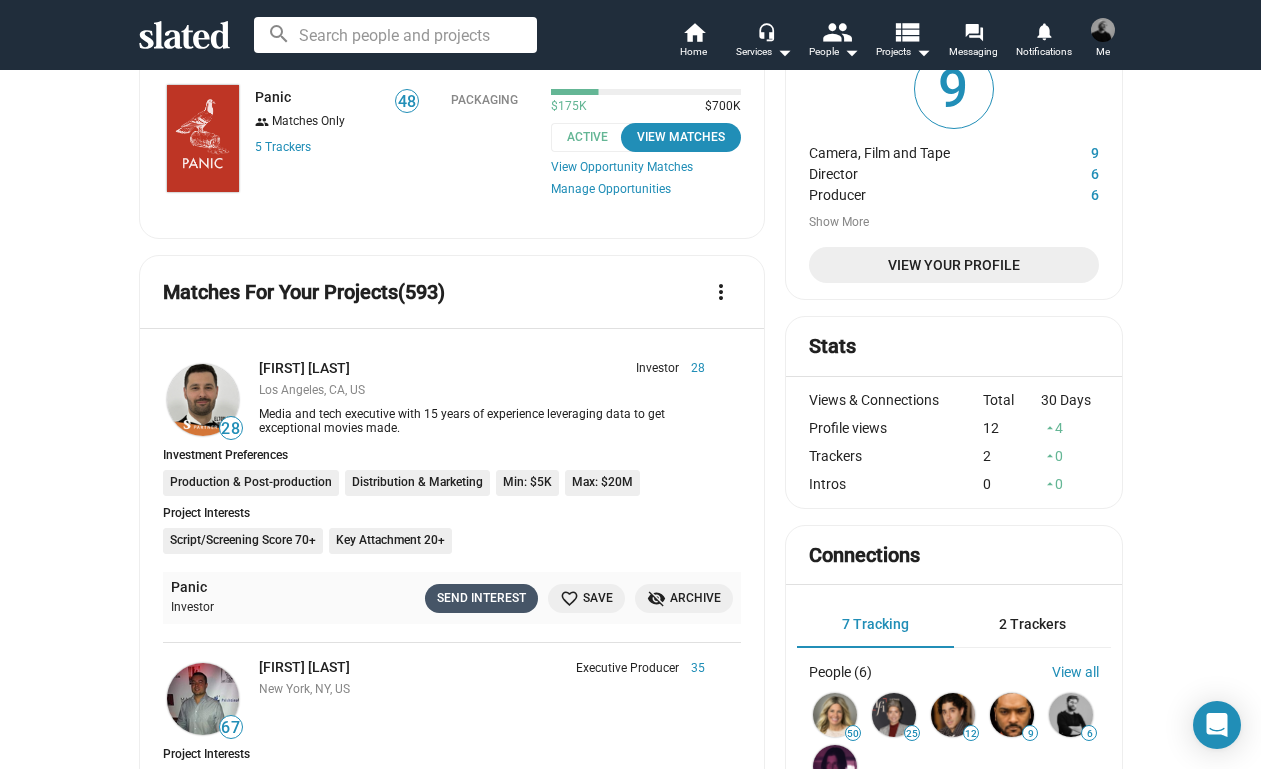 click on "Send Interest" 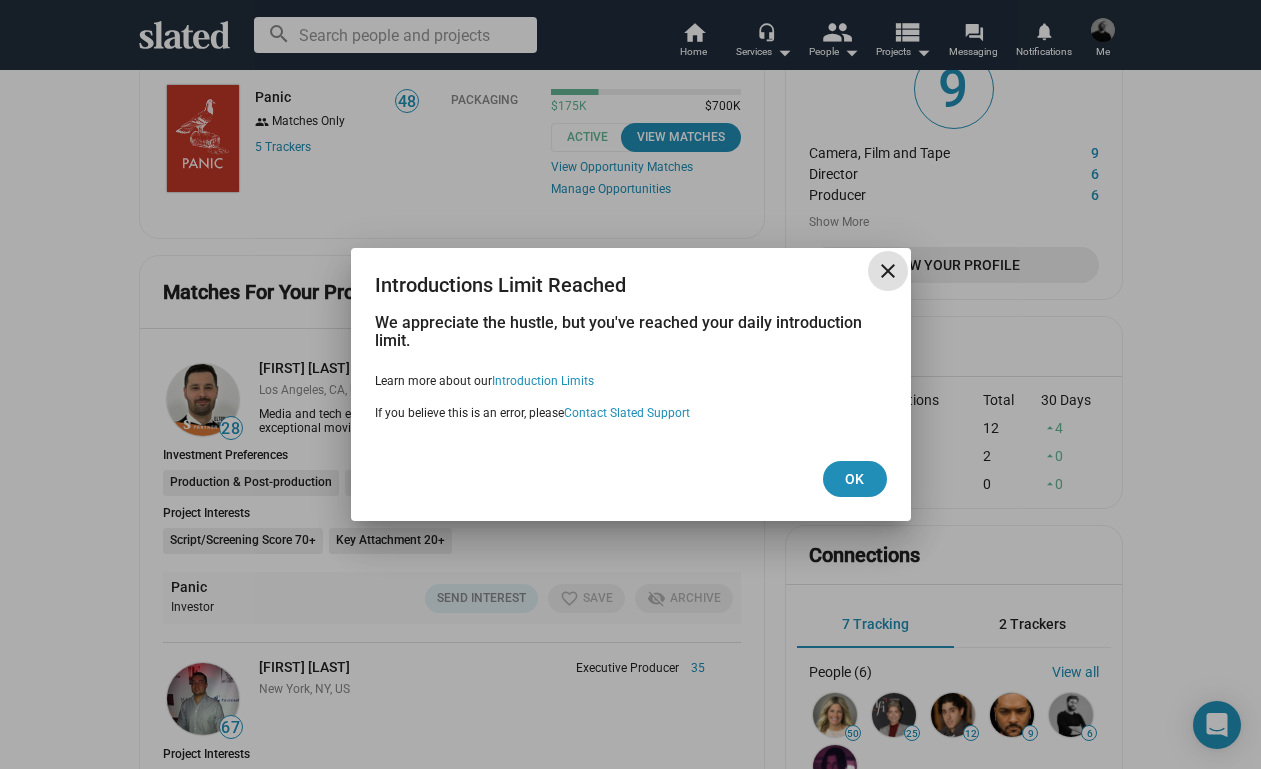 click on "close" at bounding box center (888, 271) 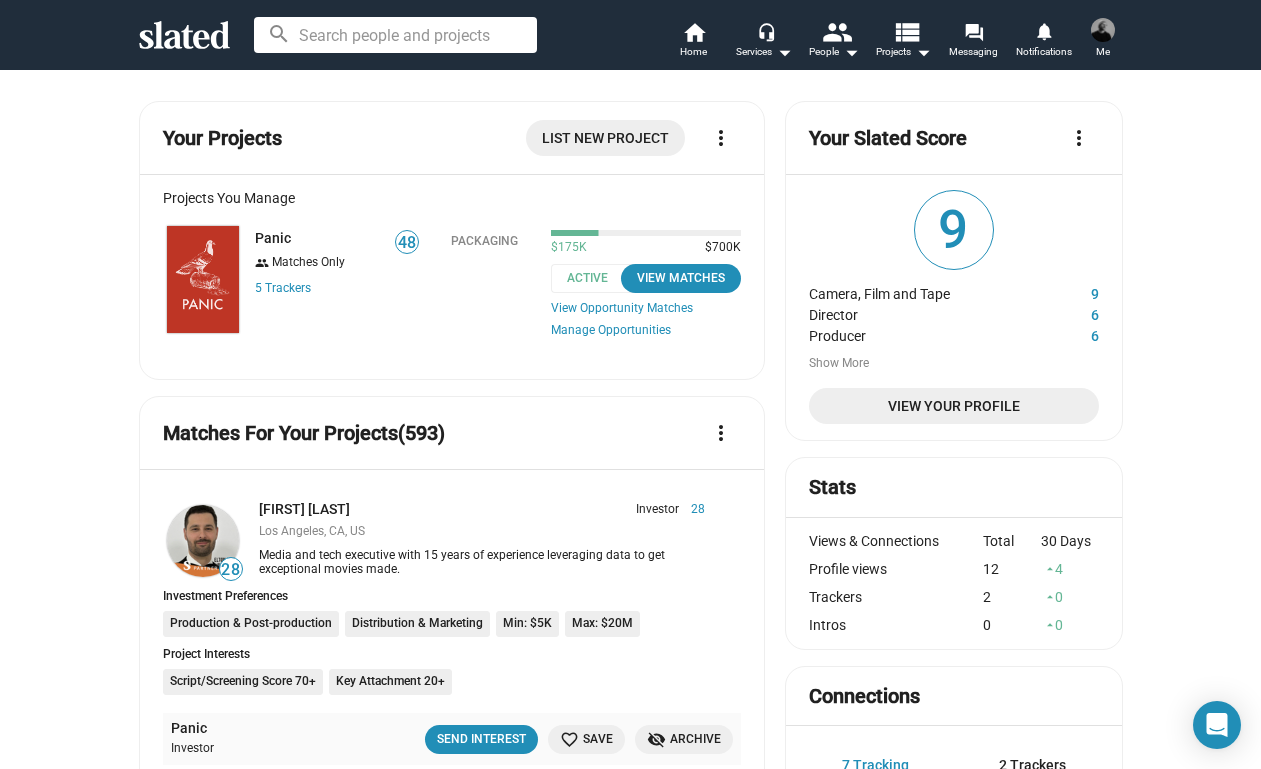 scroll, scrollTop: 0, scrollLeft: 0, axis: both 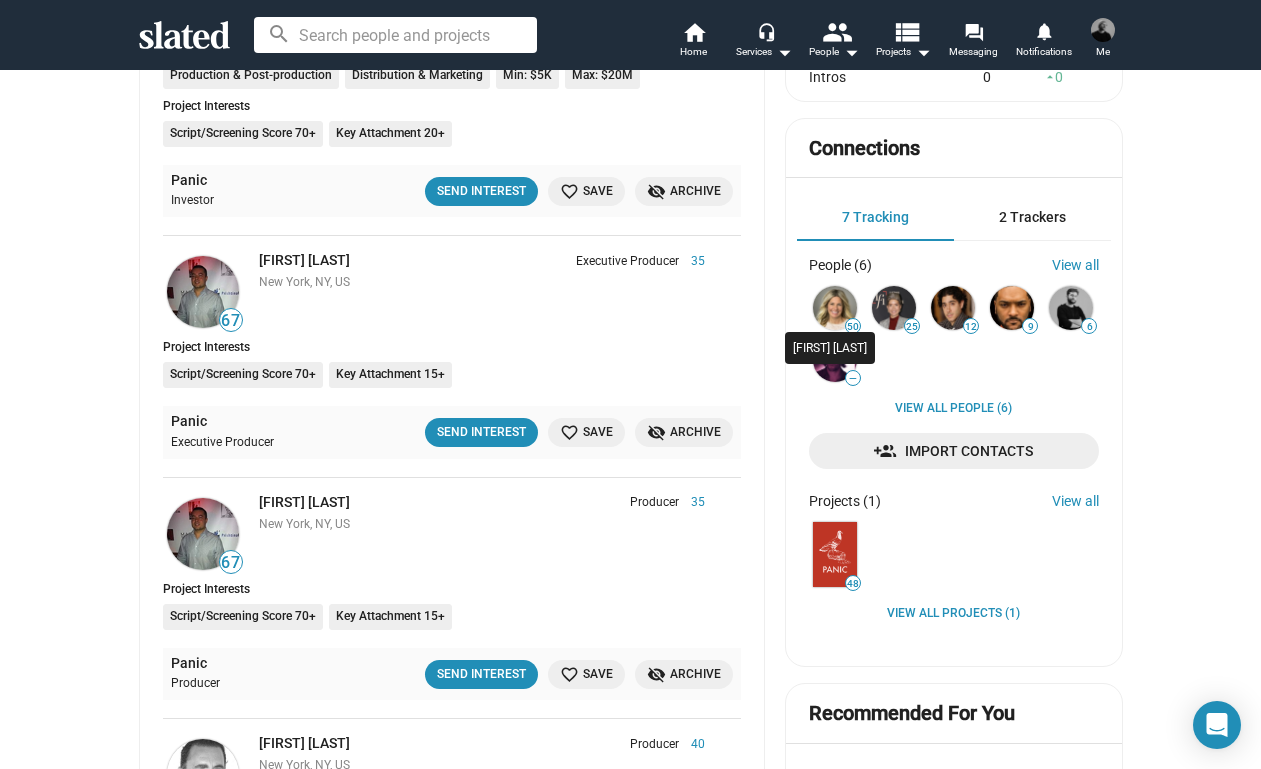 click at bounding box center [835, 308] 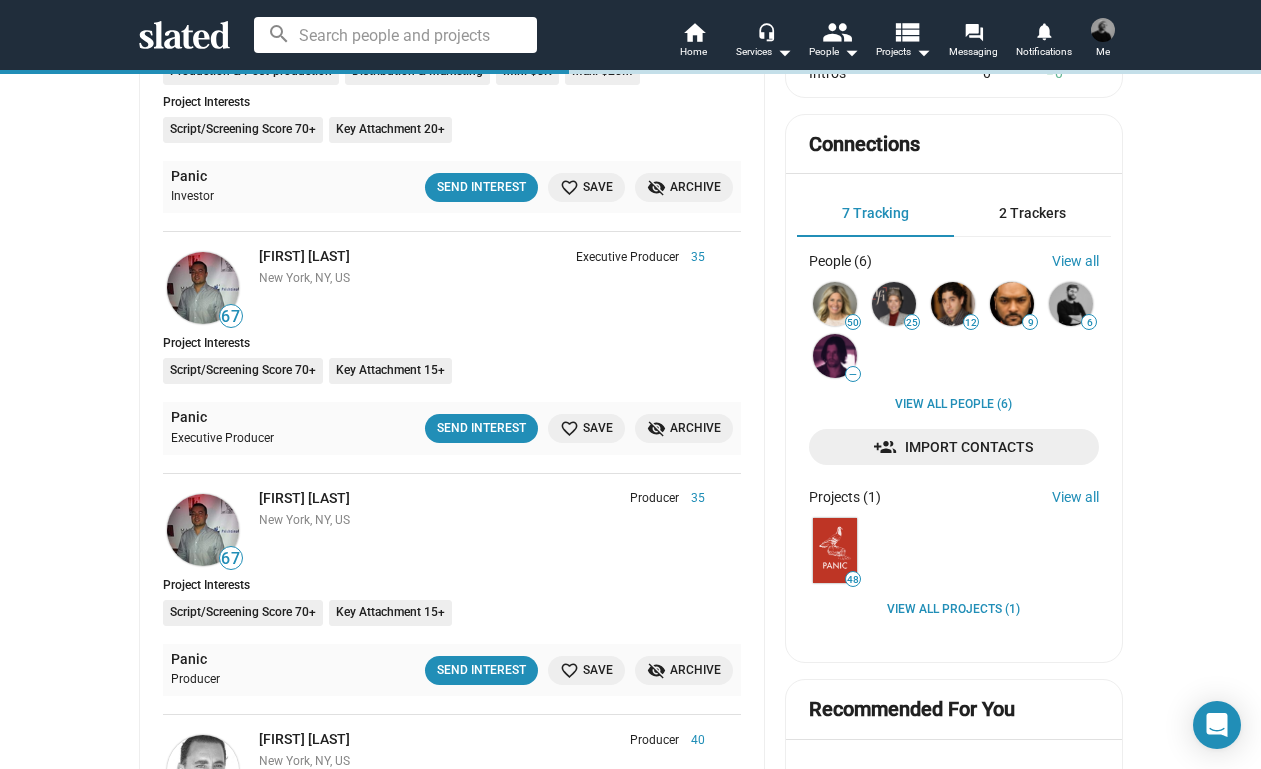 scroll, scrollTop: 0, scrollLeft: 0, axis: both 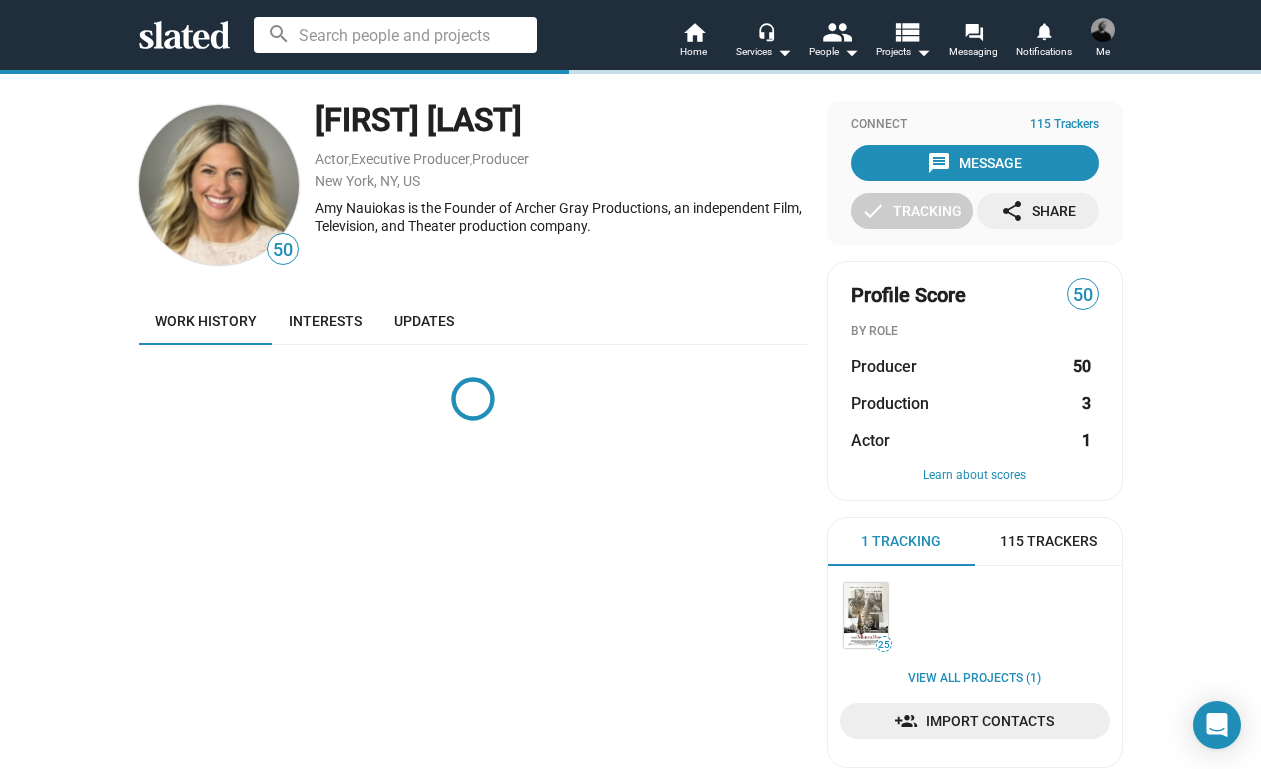 click 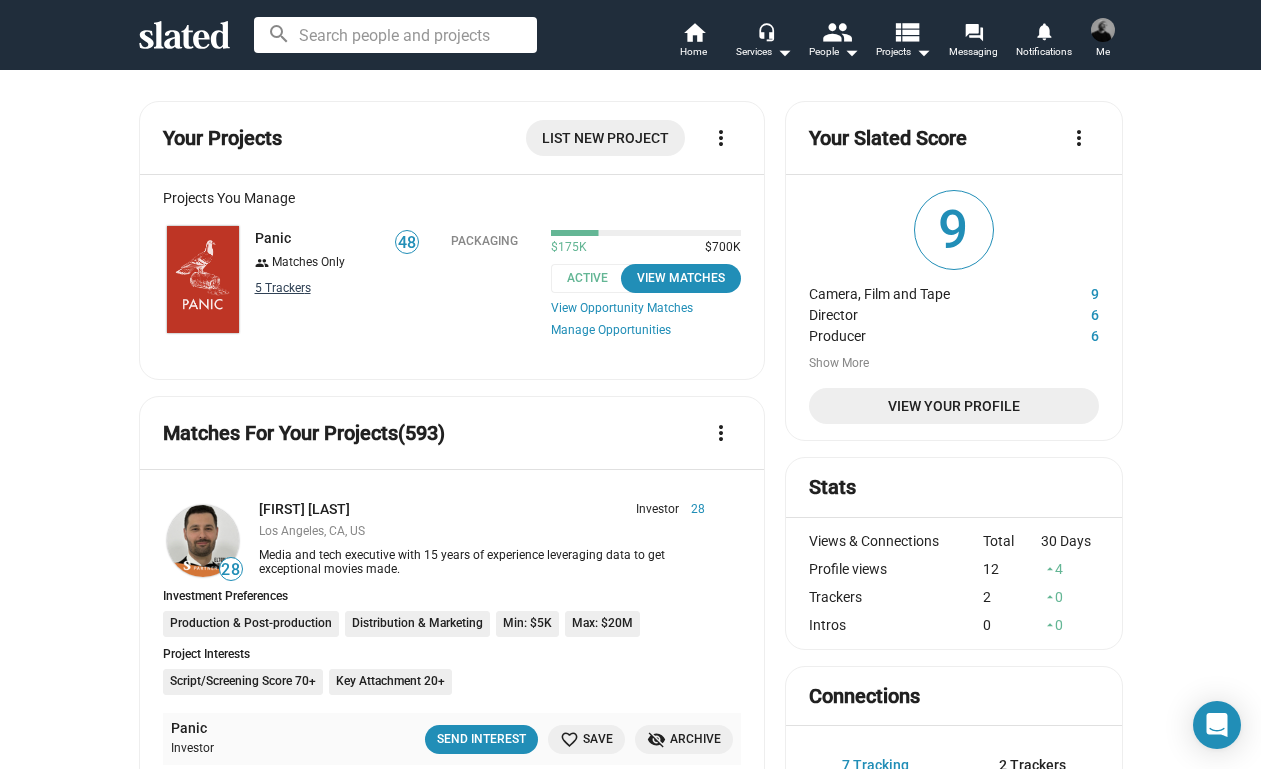 click on "5 Tracker s" 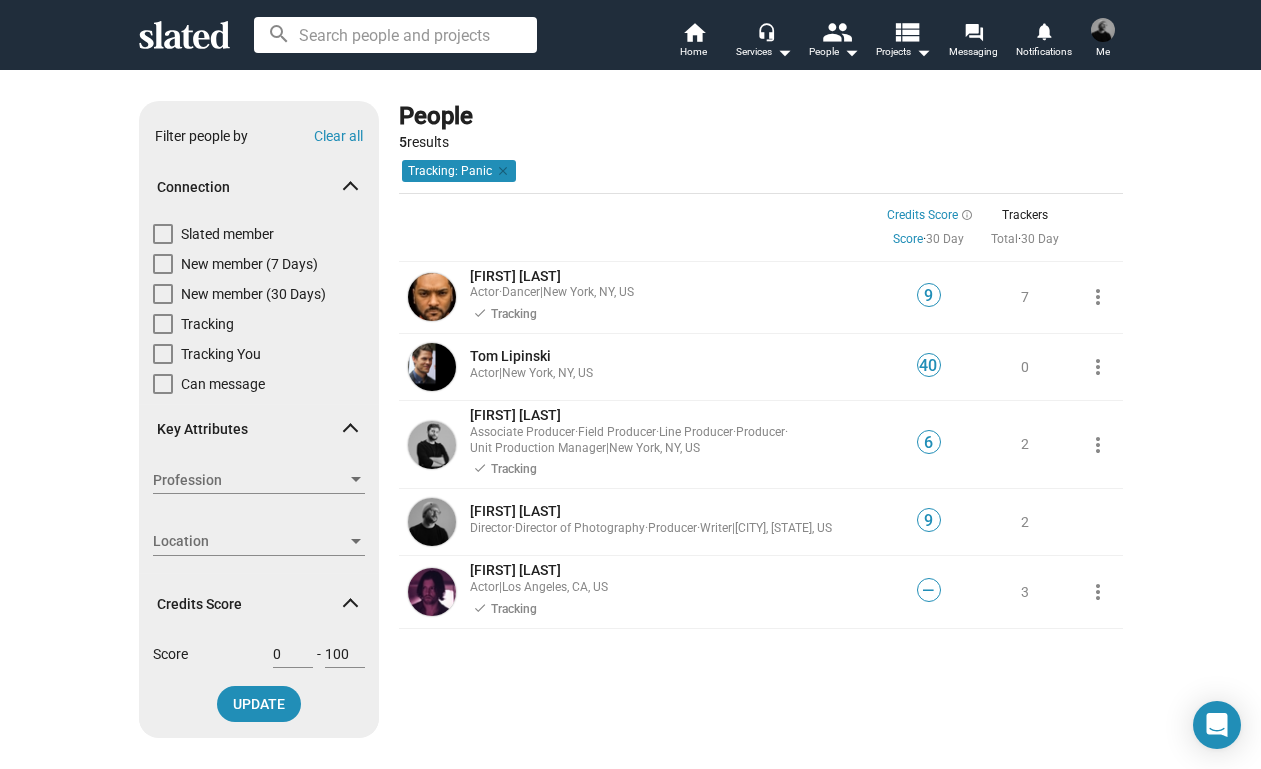 click 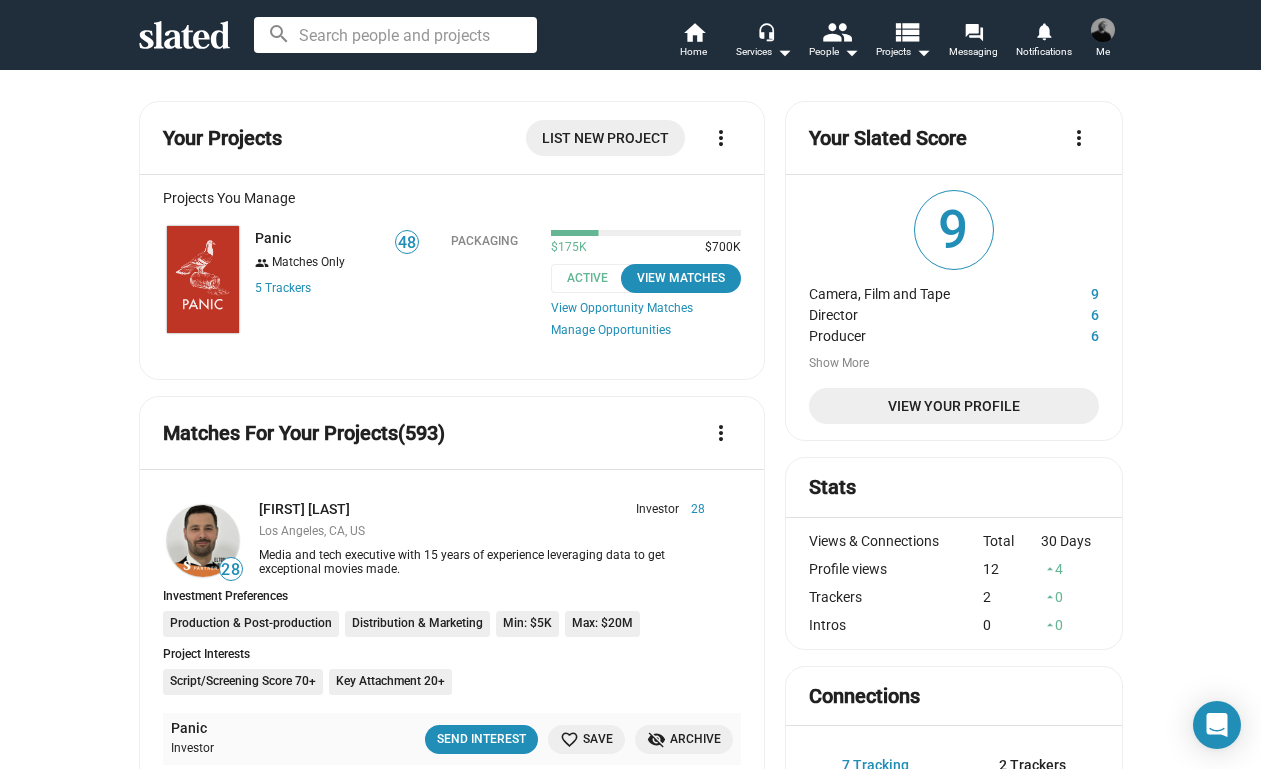 scroll, scrollTop: 0, scrollLeft: 0, axis: both 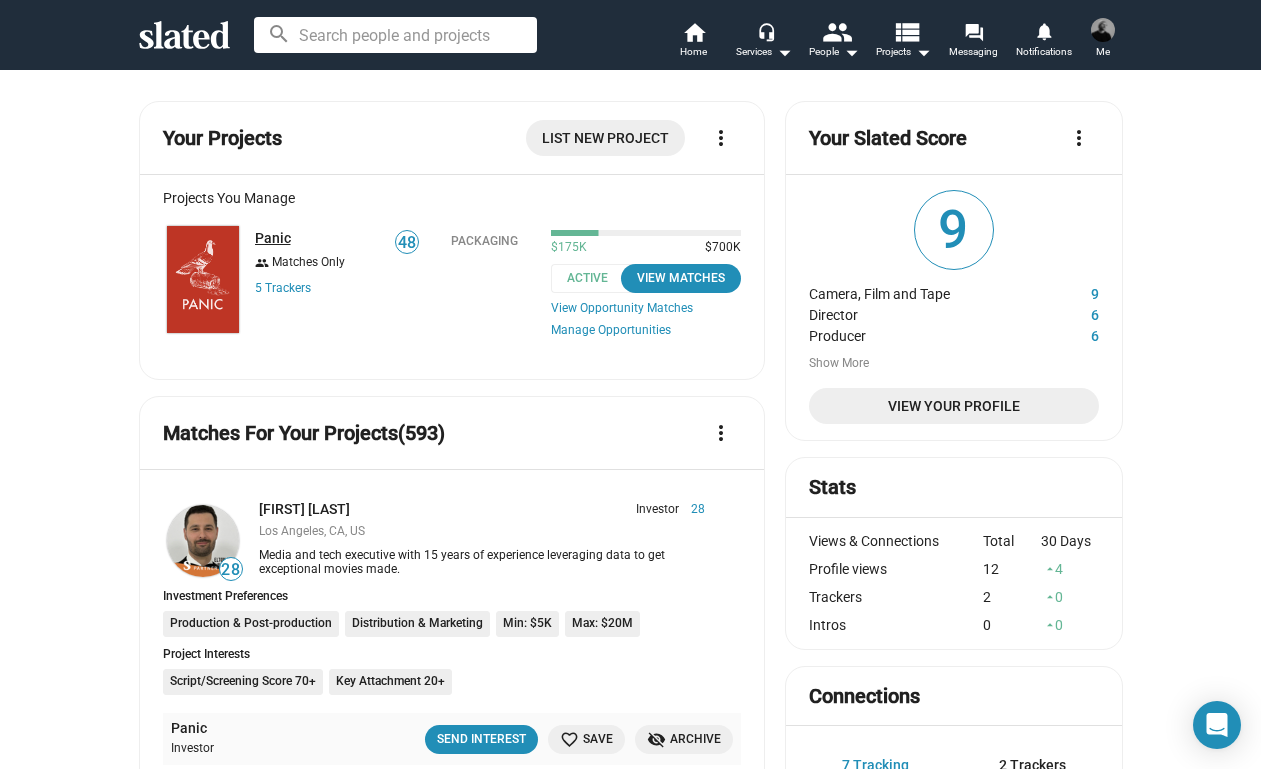 click on "Panic" 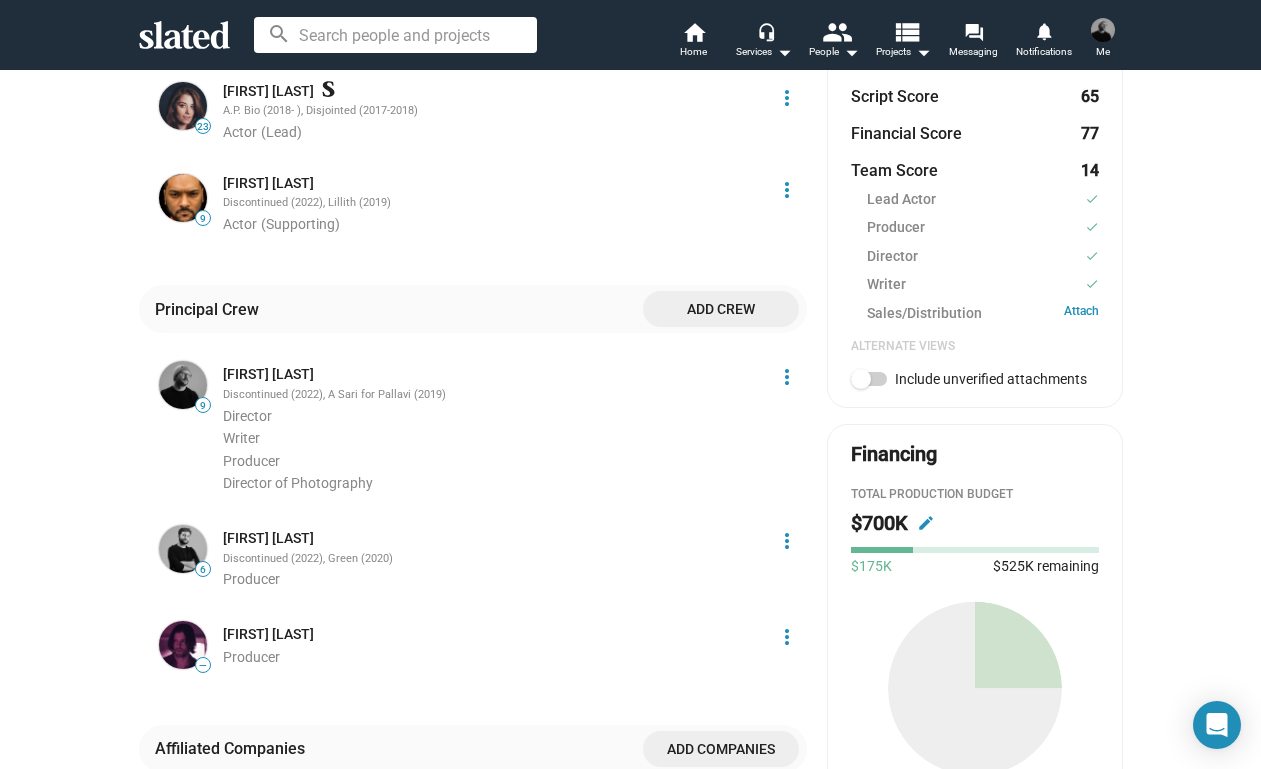 scroll, scrollTop: 605, scrollLeft: 0, axis: vertical 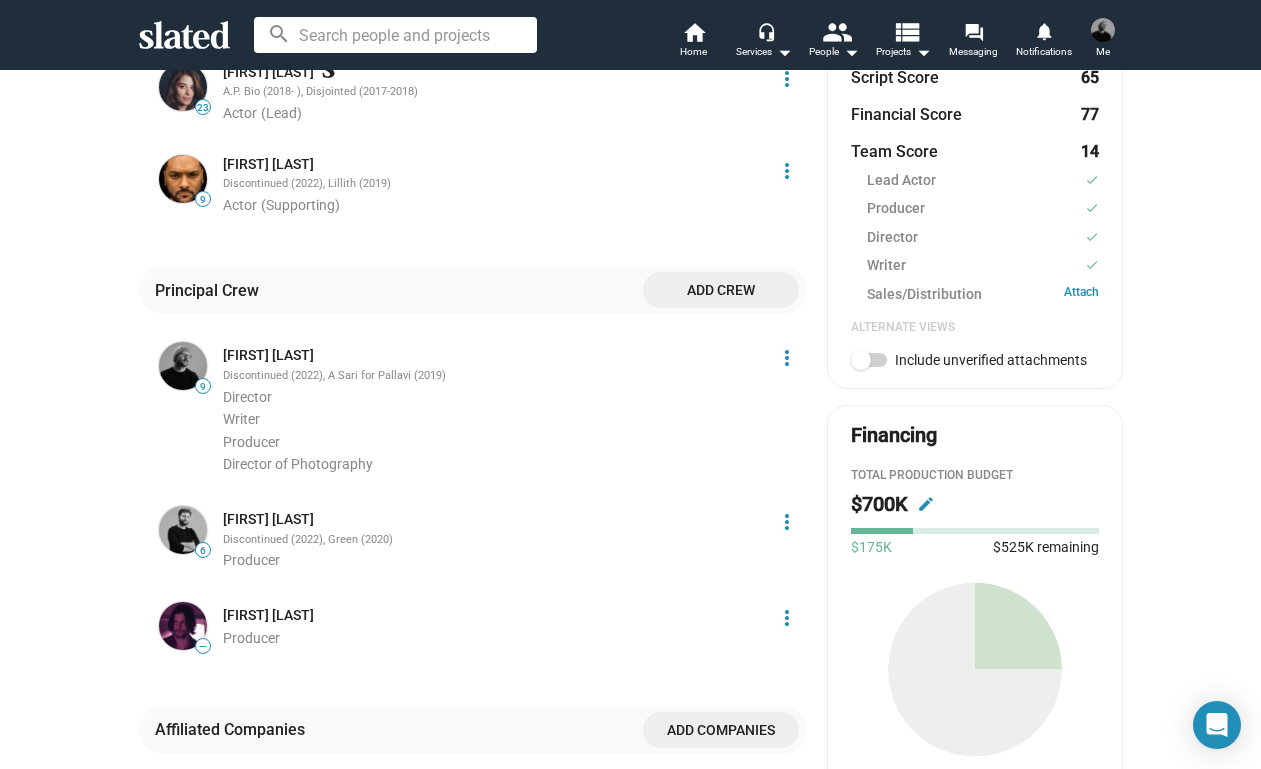 click on "edit" 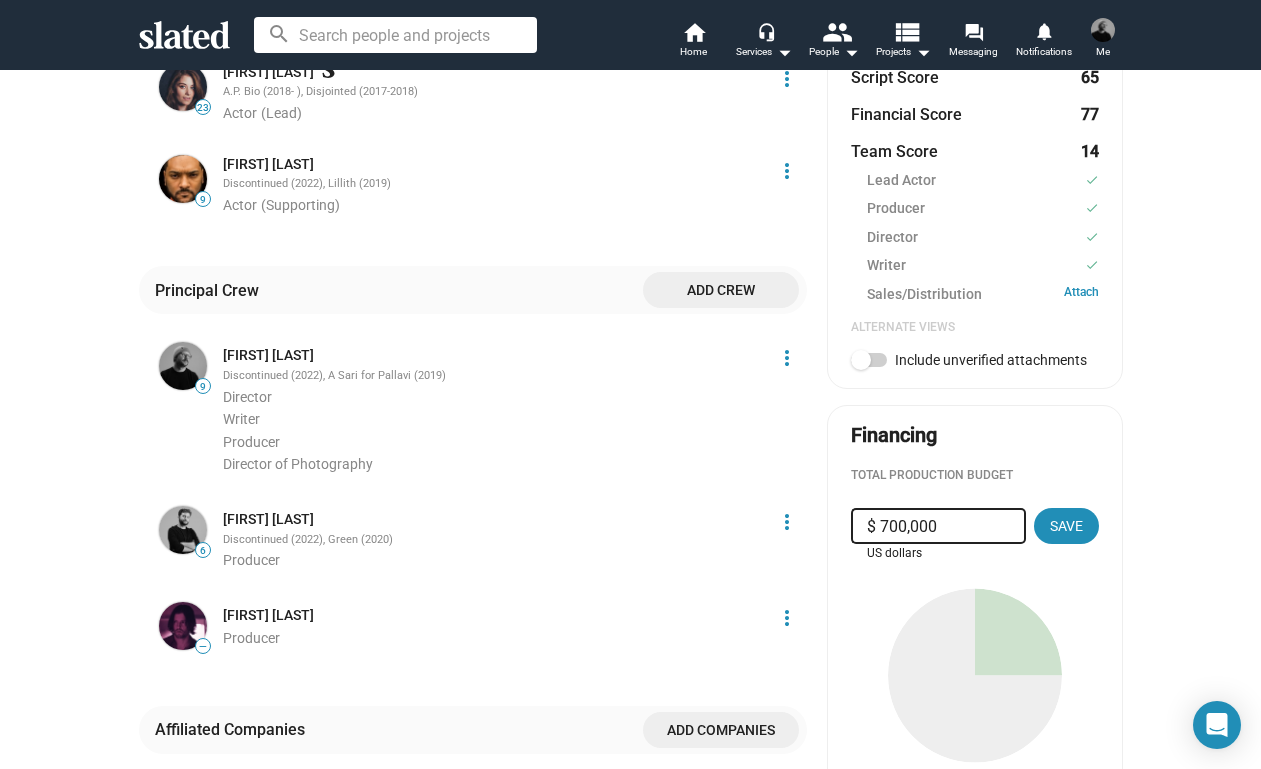 drag, startPoint x: 904, startPoint y: 515, endPoint x: 880, endPoint y: 513, distance: 24.083189 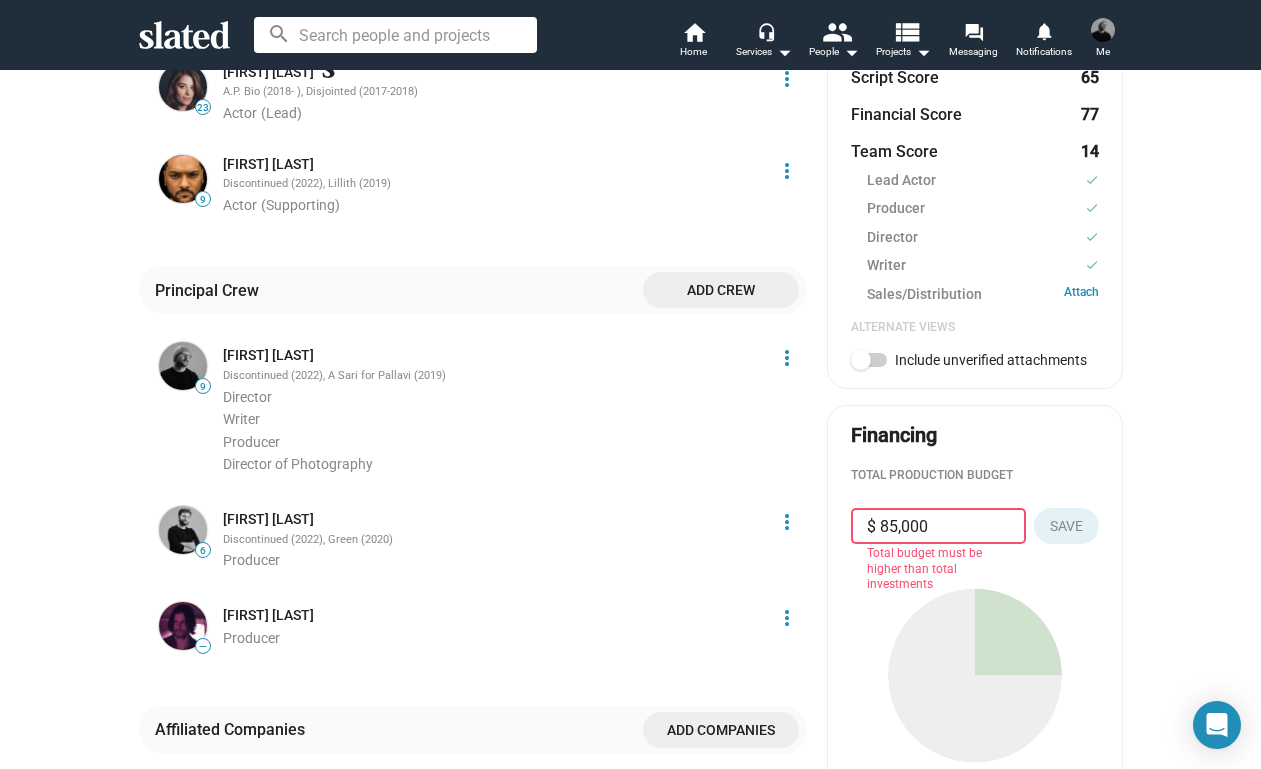 type on "$ 850,000" 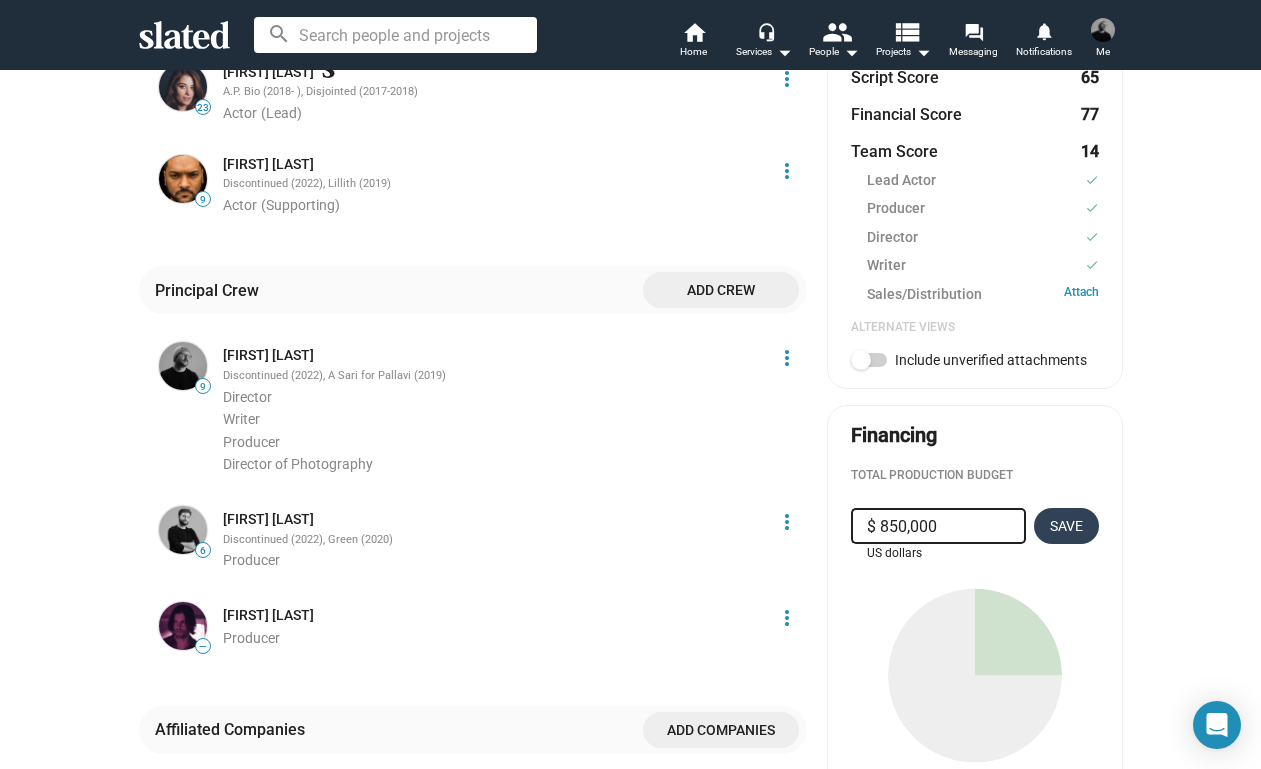 click on "Save" 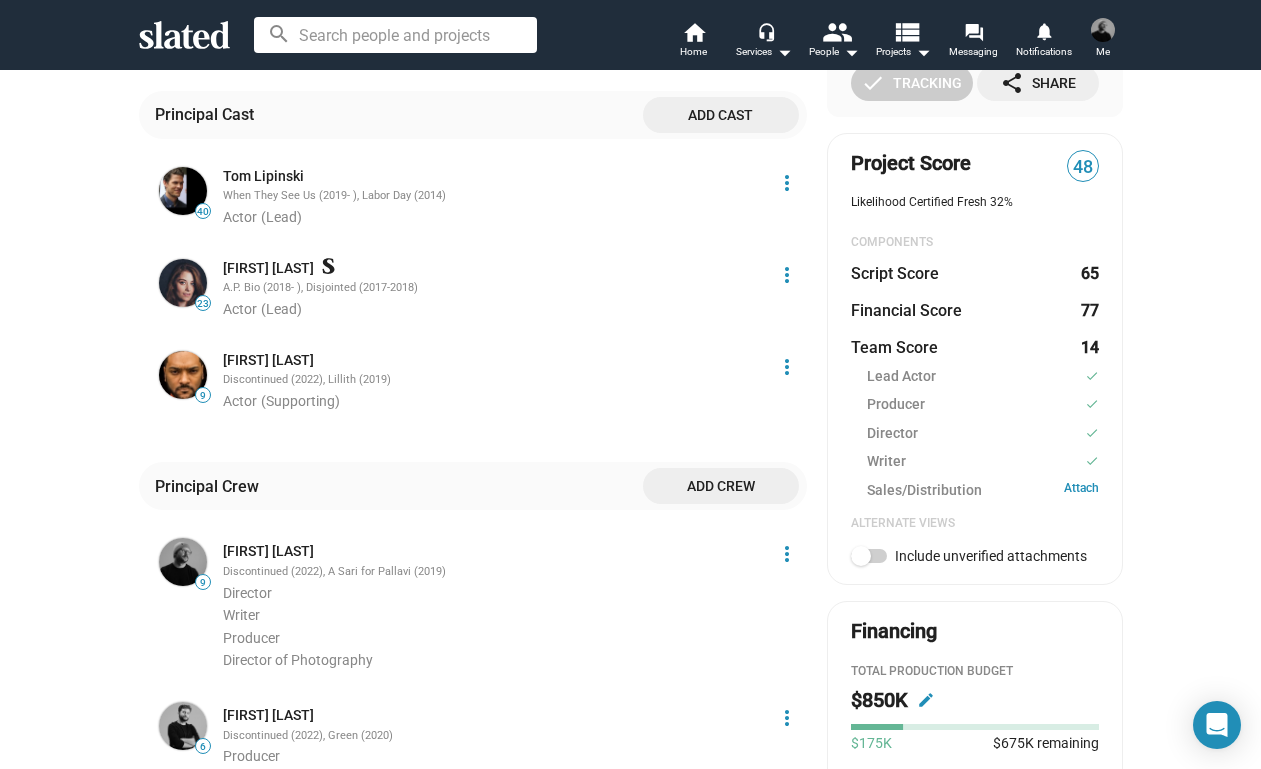 scroll, scrollTop: 379, scrollLeft: 0, axis: vertical 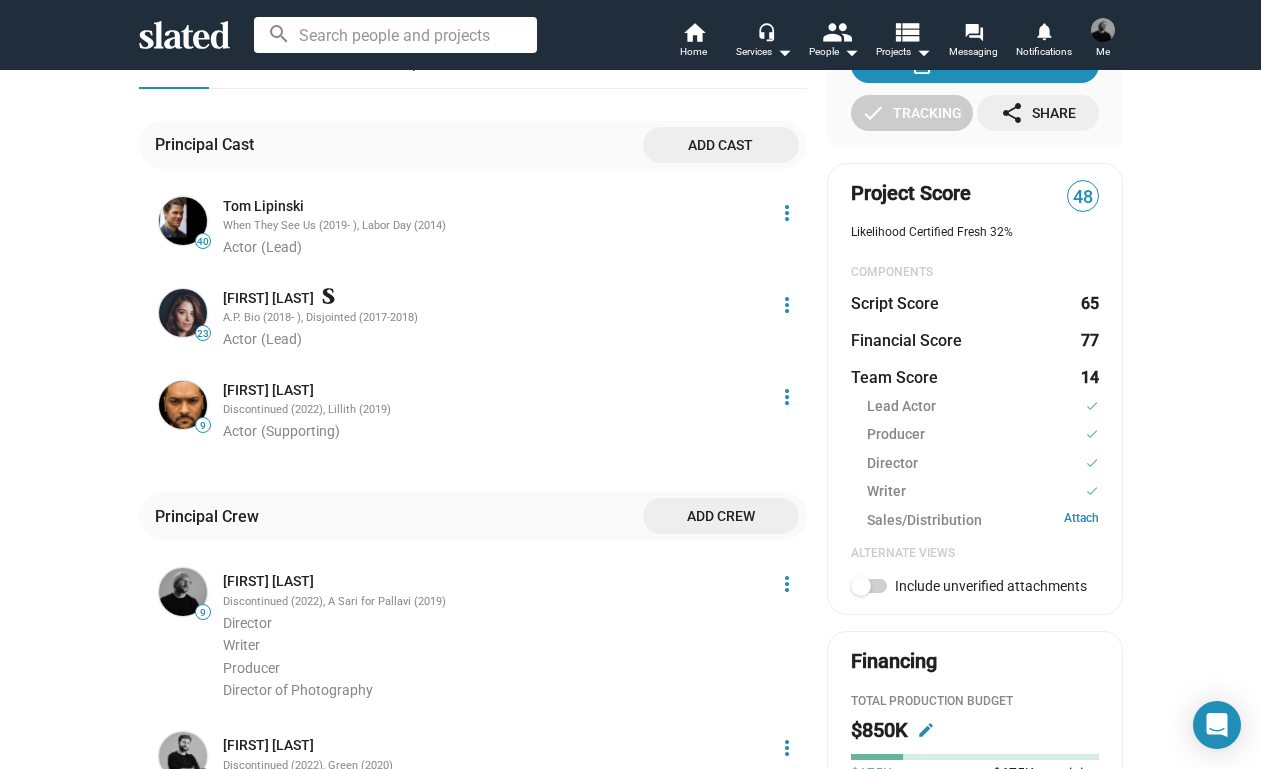 click 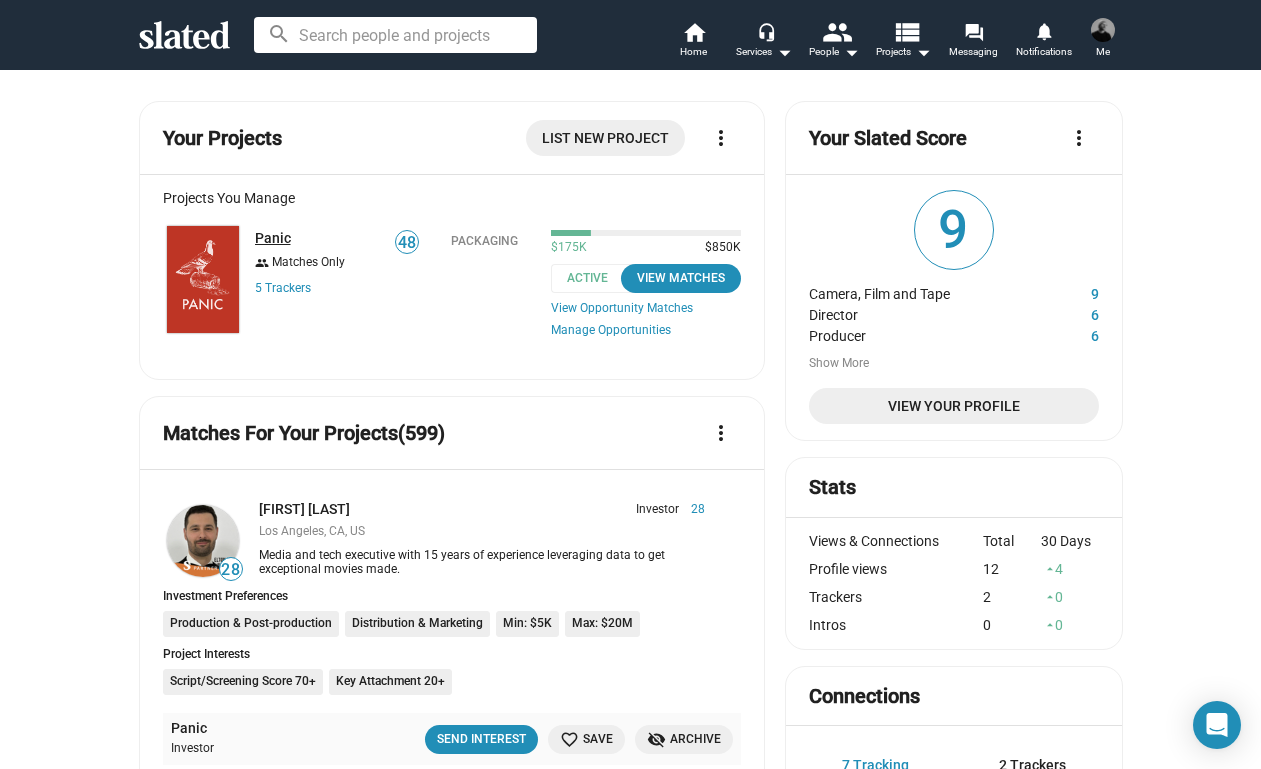 scroll, scrollTop: 0, scrollLeft: 0, axis: both 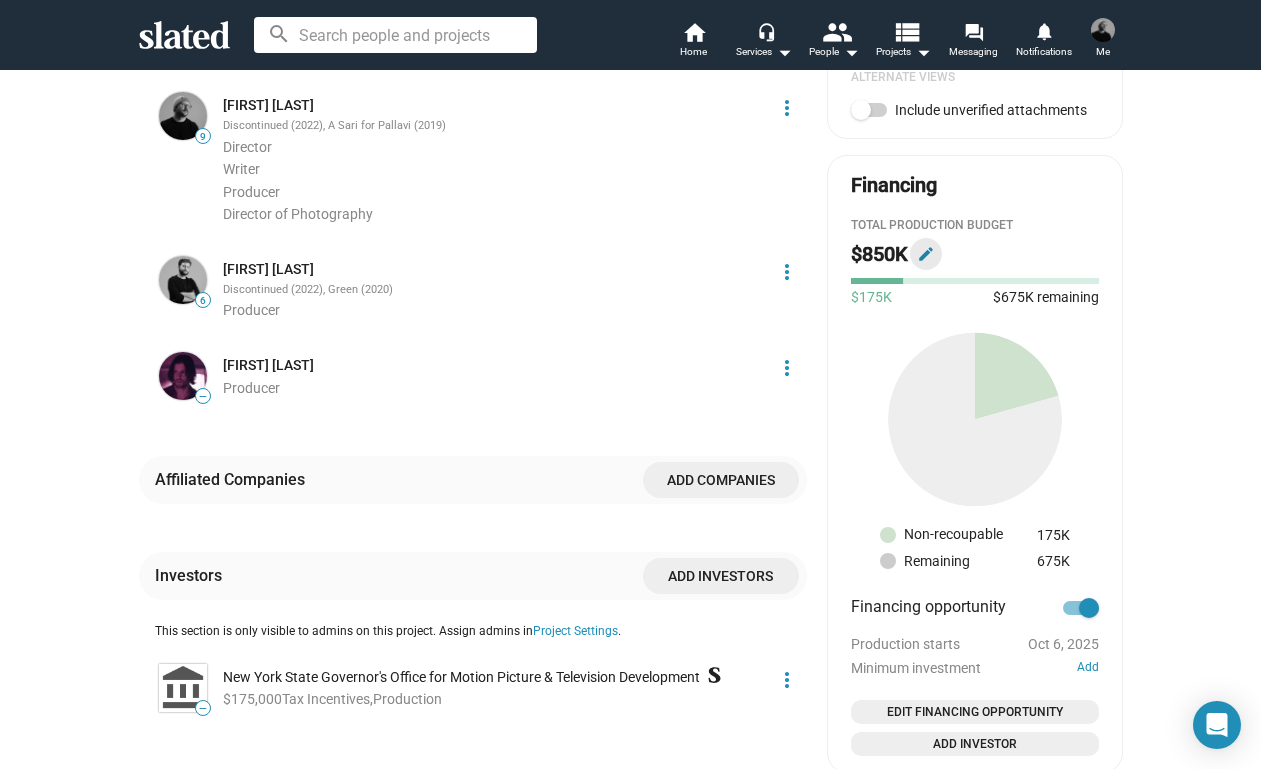 click on "edit" 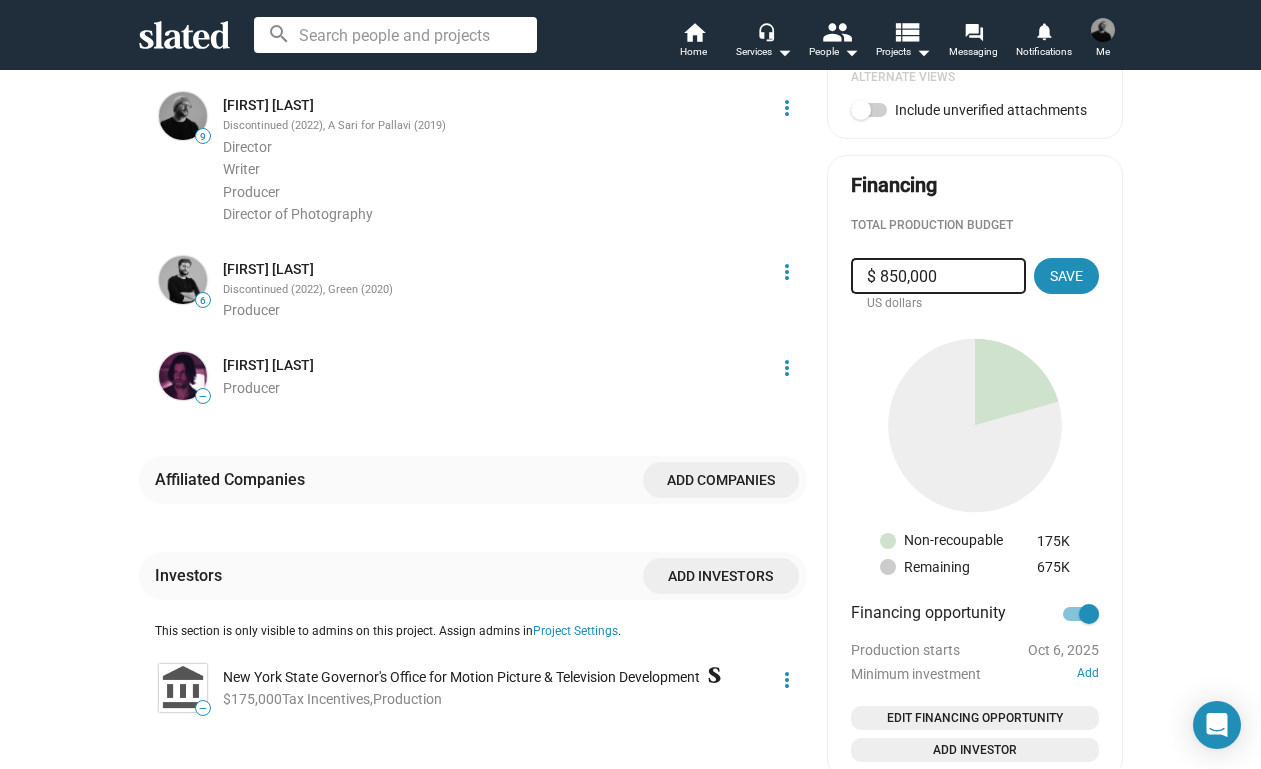 click on "$ 850,000" at bounding box center [938, 276] 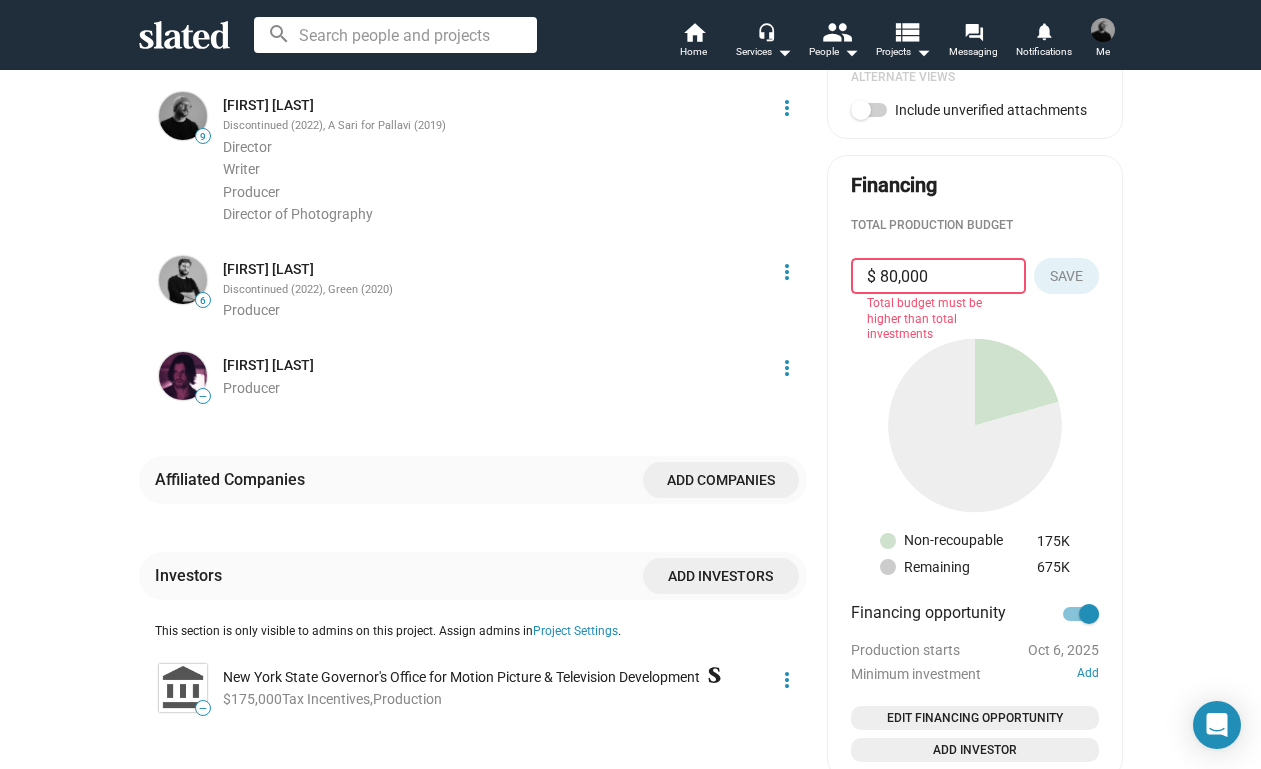 type on "$ 800,000" 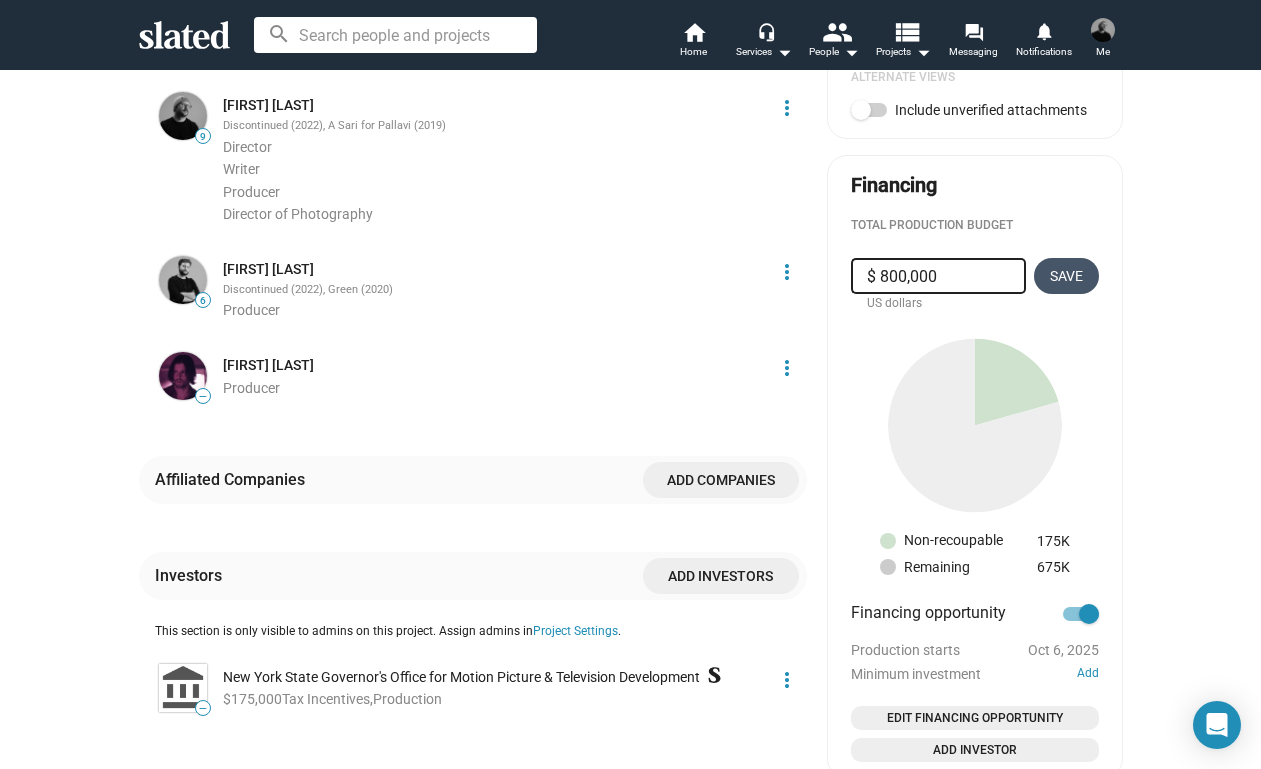 click on "Save" 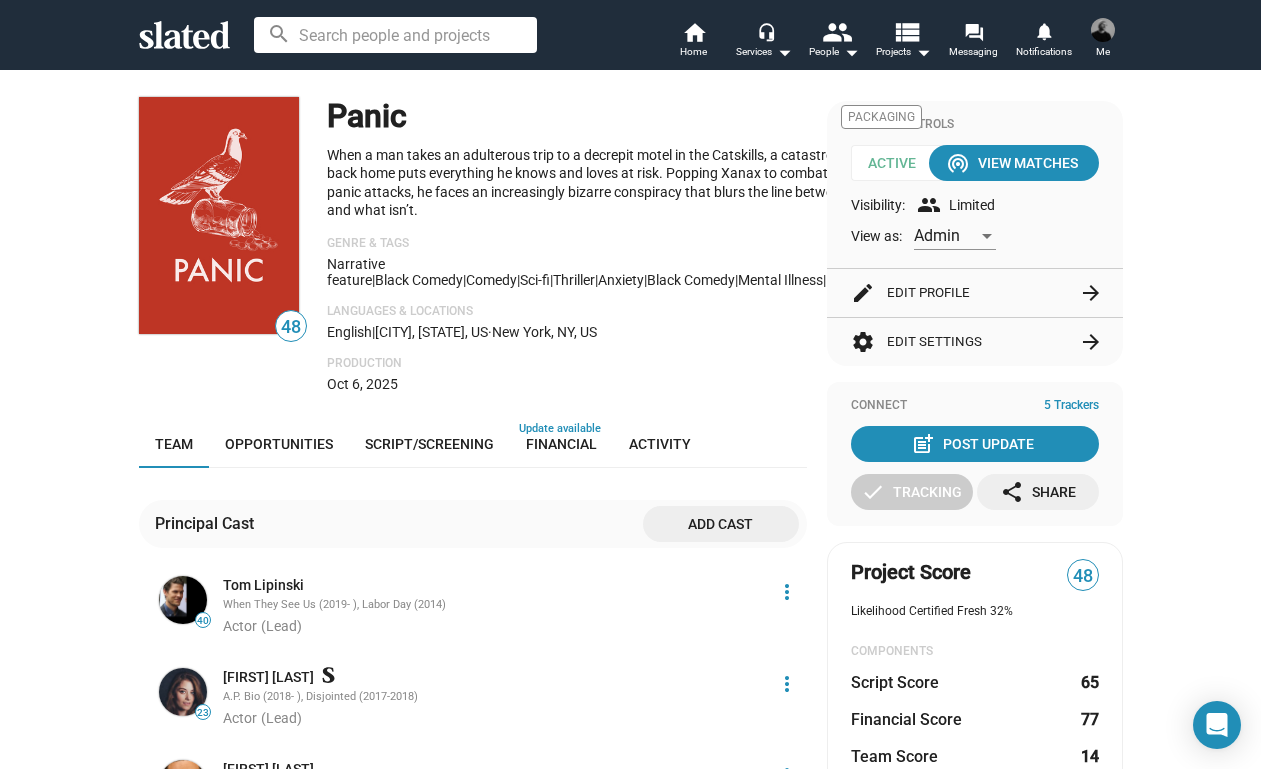 scroll, scrollTop: -1, scrollLeft: 0, axis: vertical 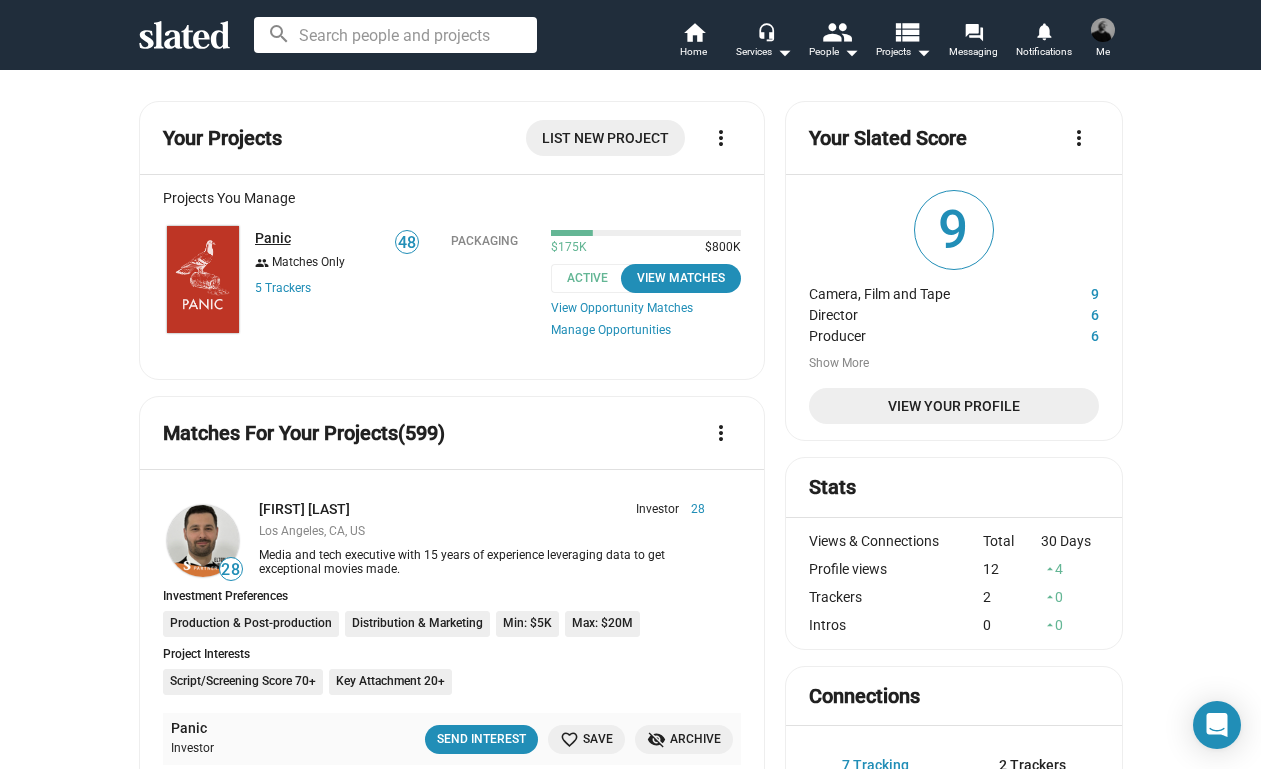click on "Panic" 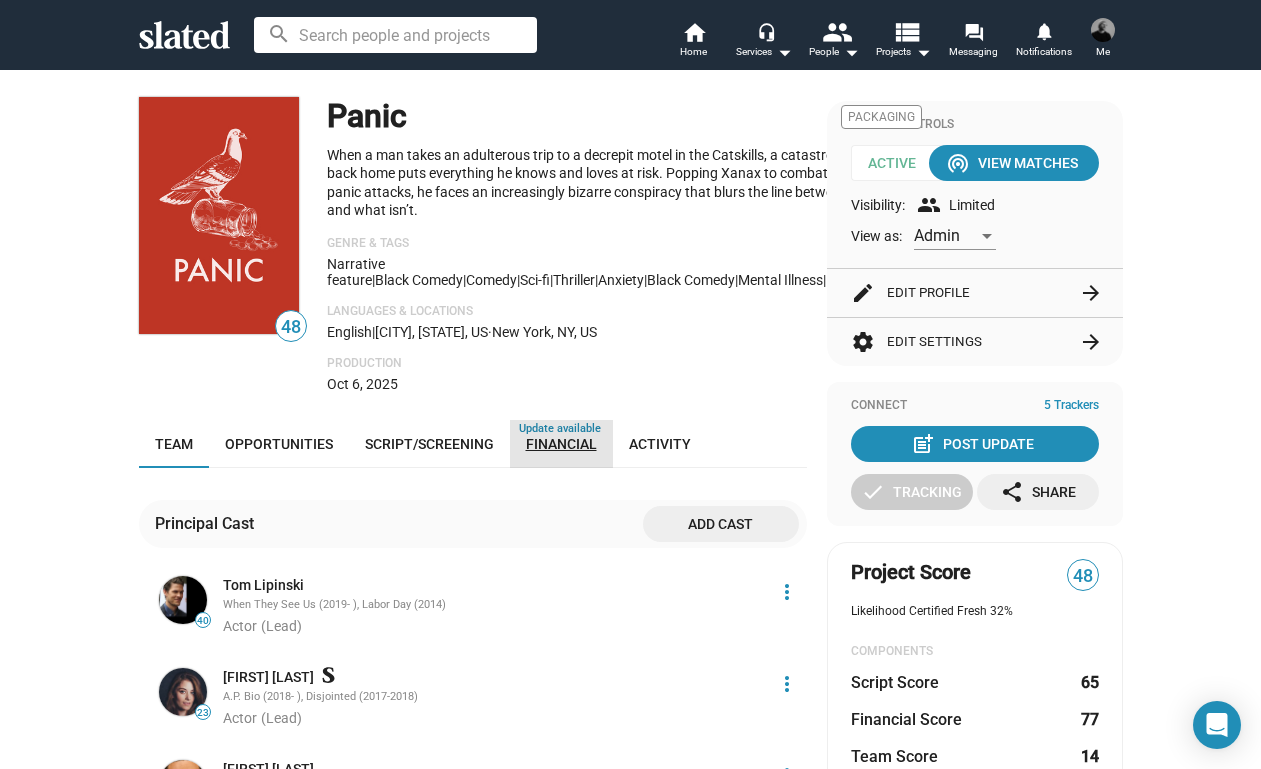 click on "Financial" at bounding box center (561, 444) 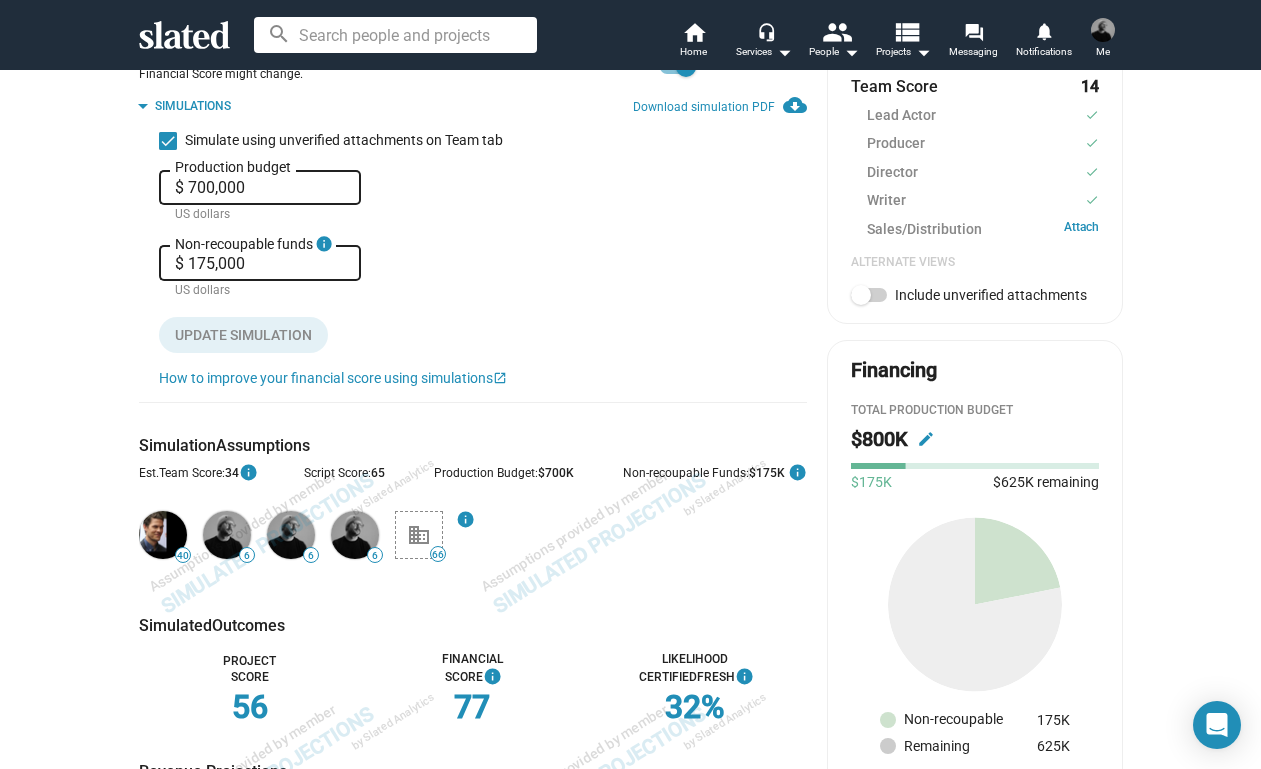scroll, scrollTop: 623, scrollLeft: 0, axis: vertical 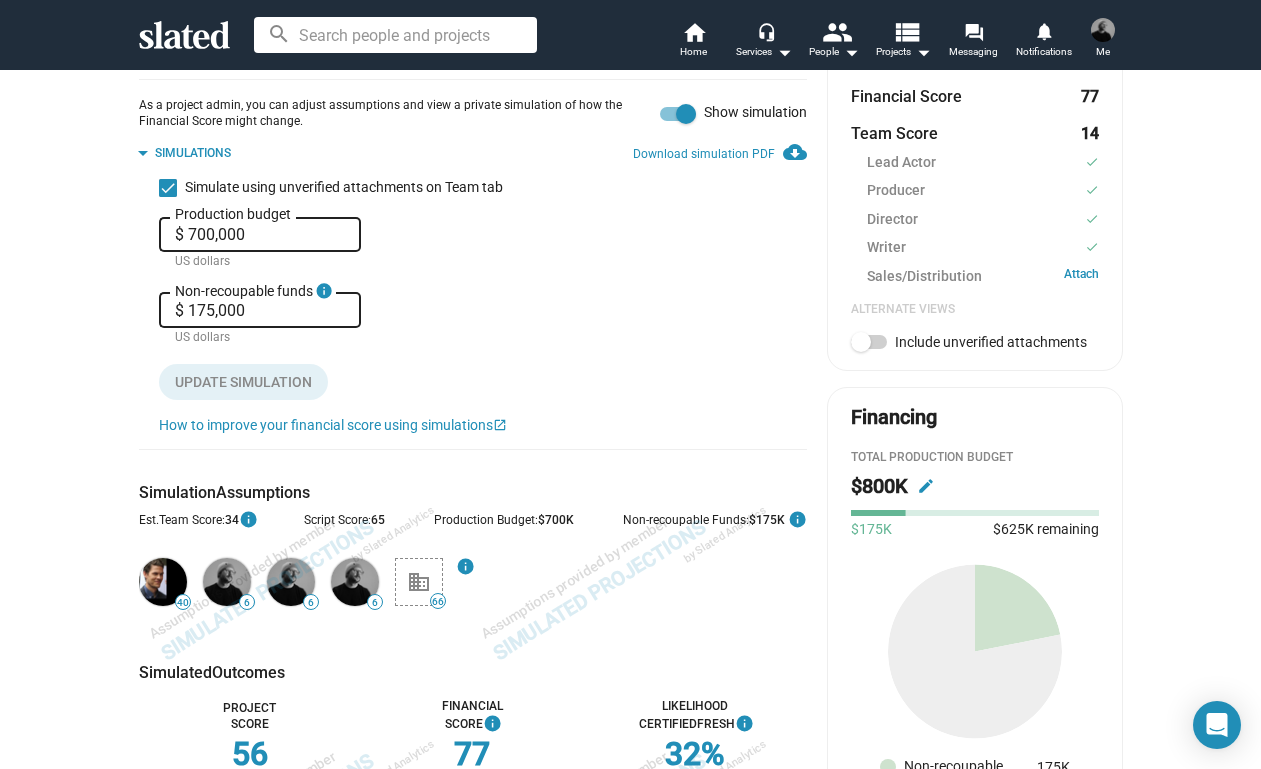 click at bounding box center (686, 114) 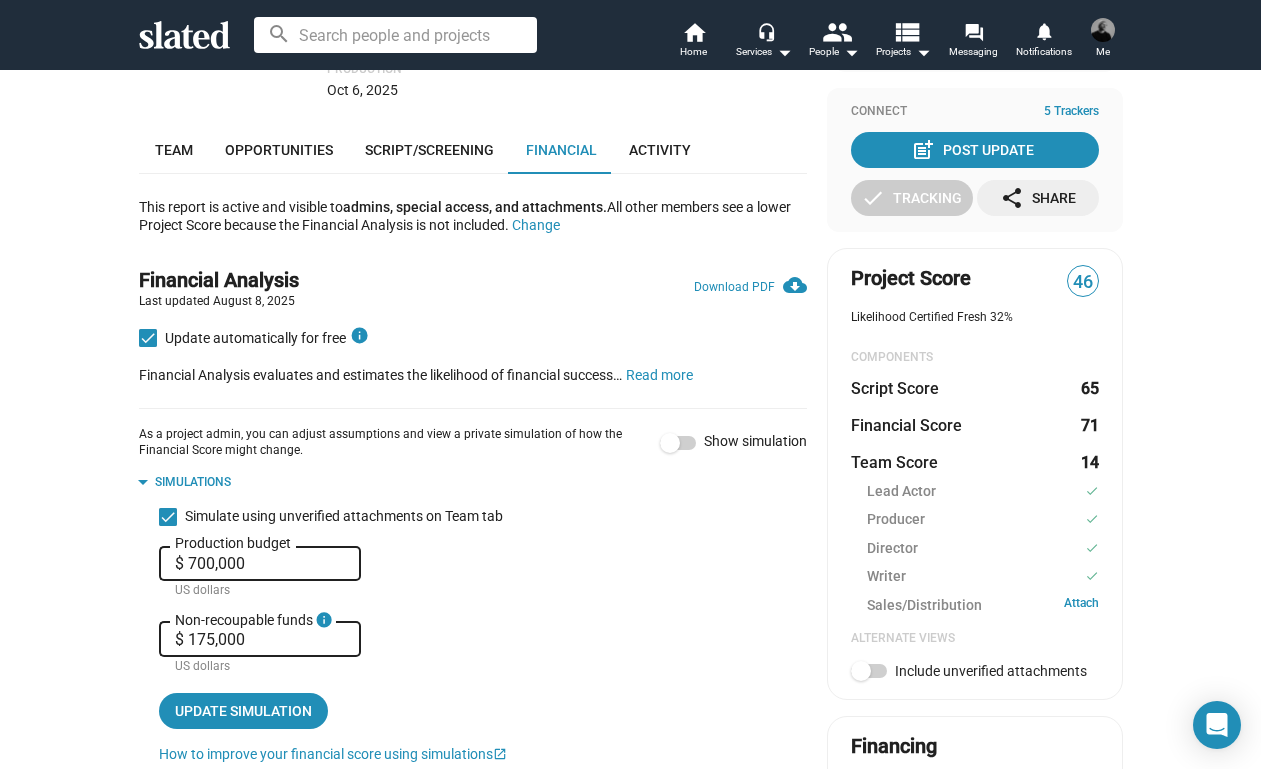 scroll, scrollTop: 0, scrollLeft: 0, axis: both 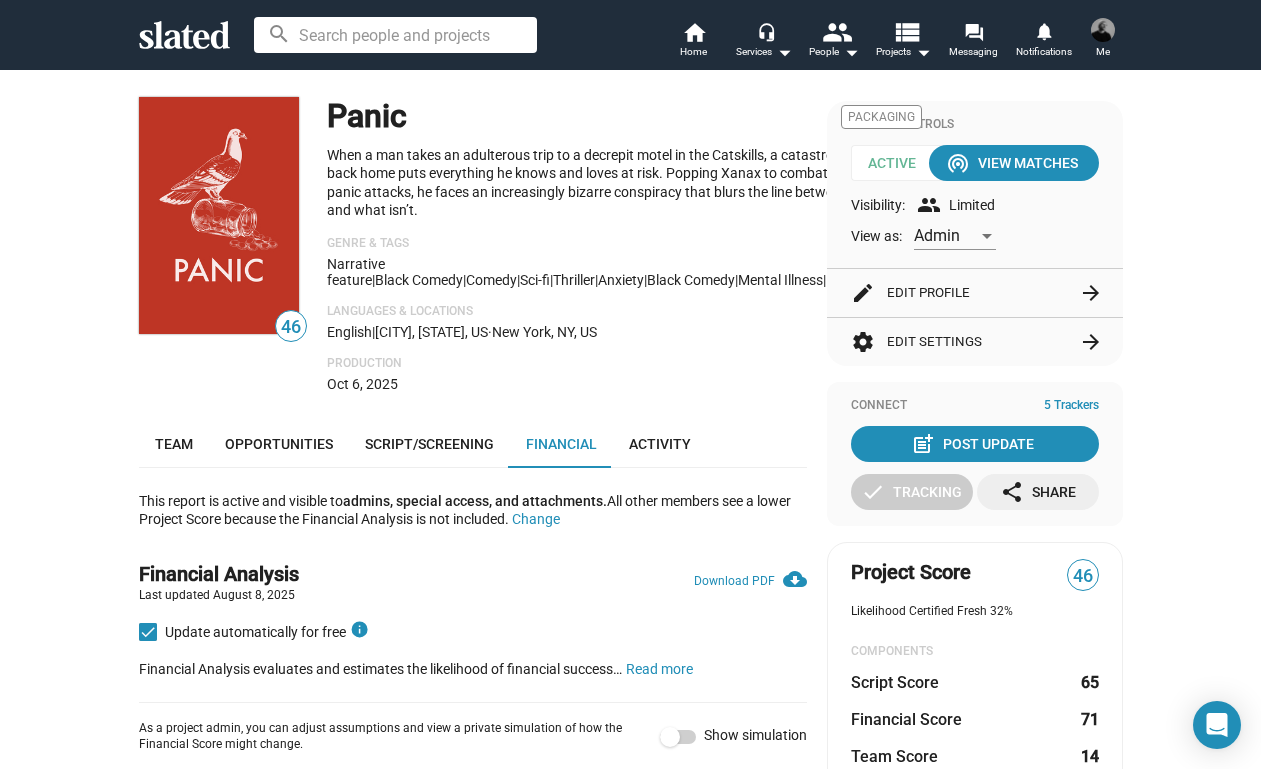 click 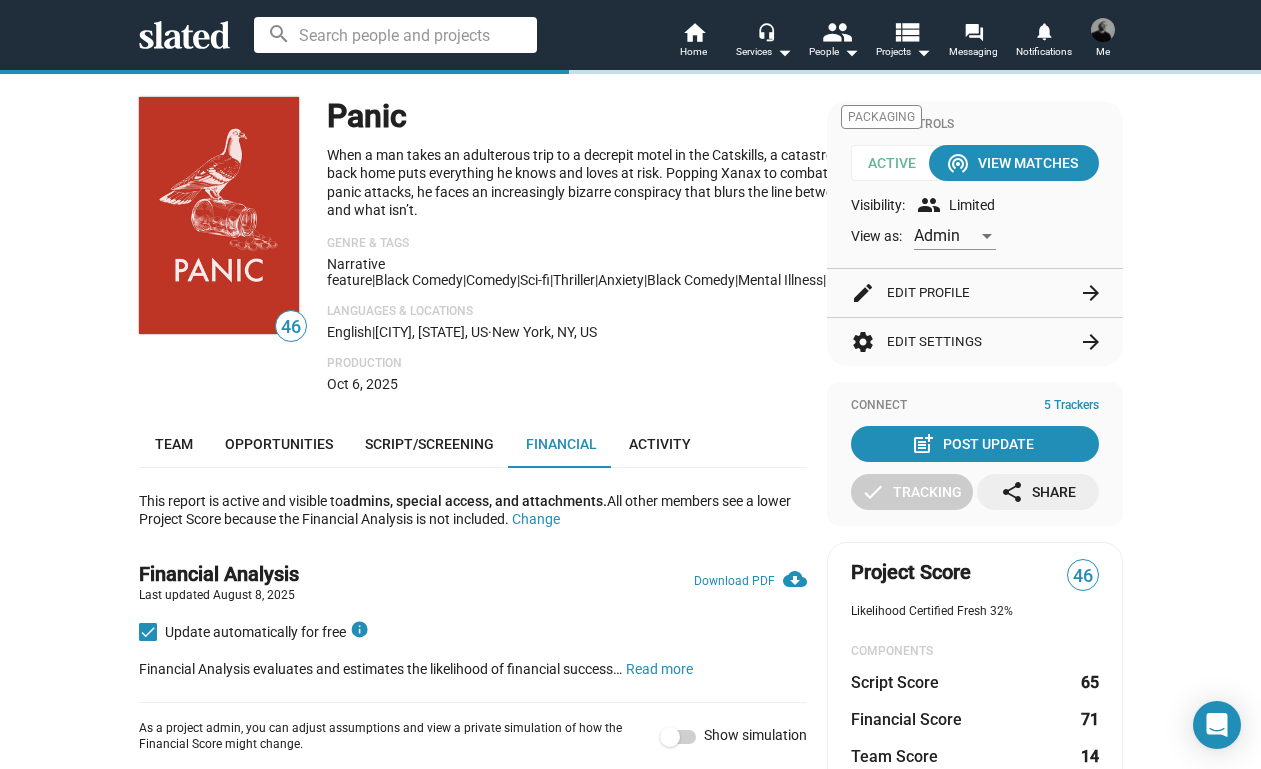 scroll, scrollTop: 0, scrollLeft: 0, axis: both 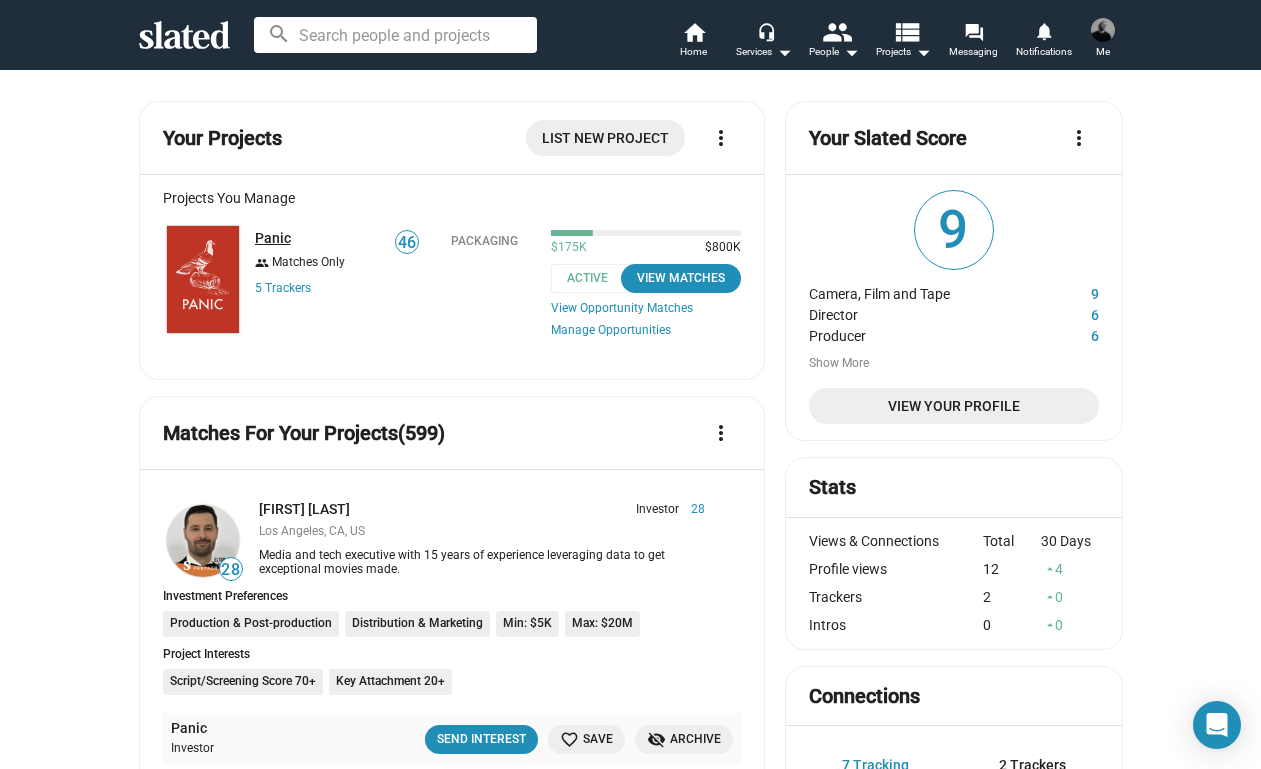 click on "Panic" 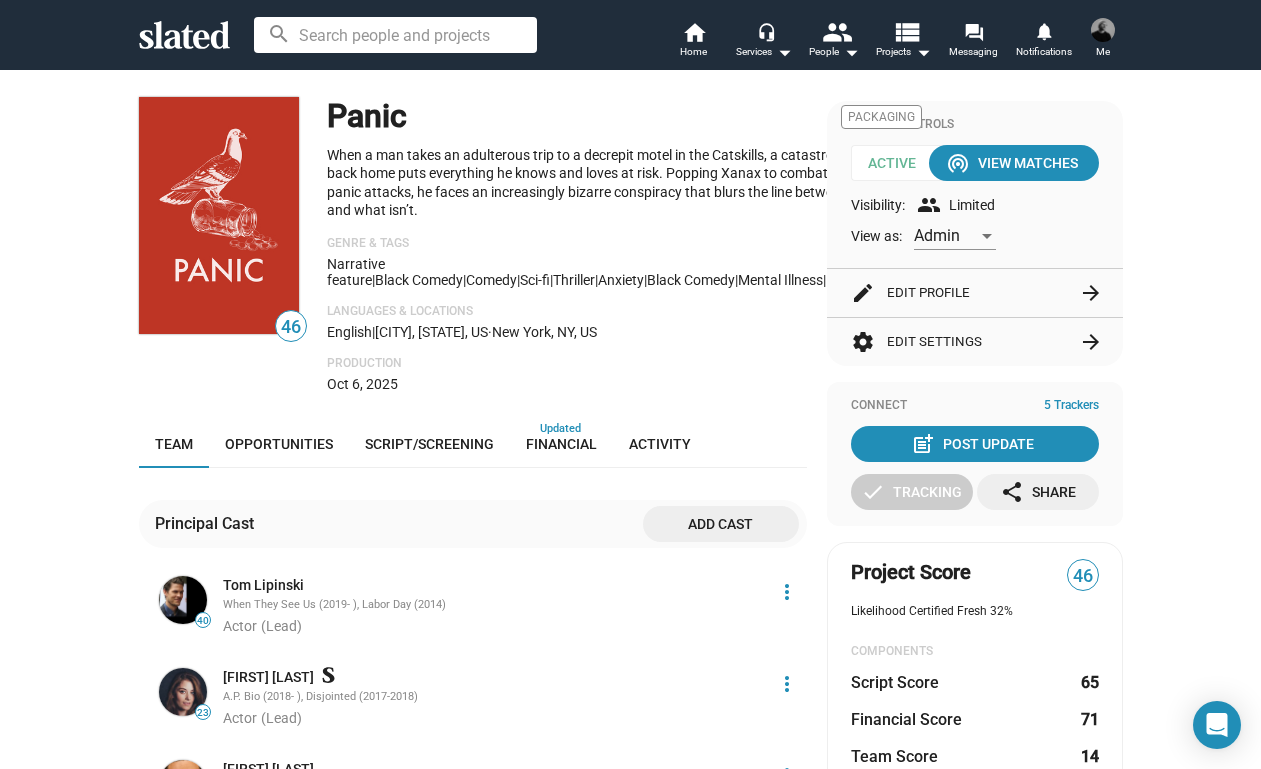 scroll, scrollTop: 0, scrollLeft: 0, axis: both 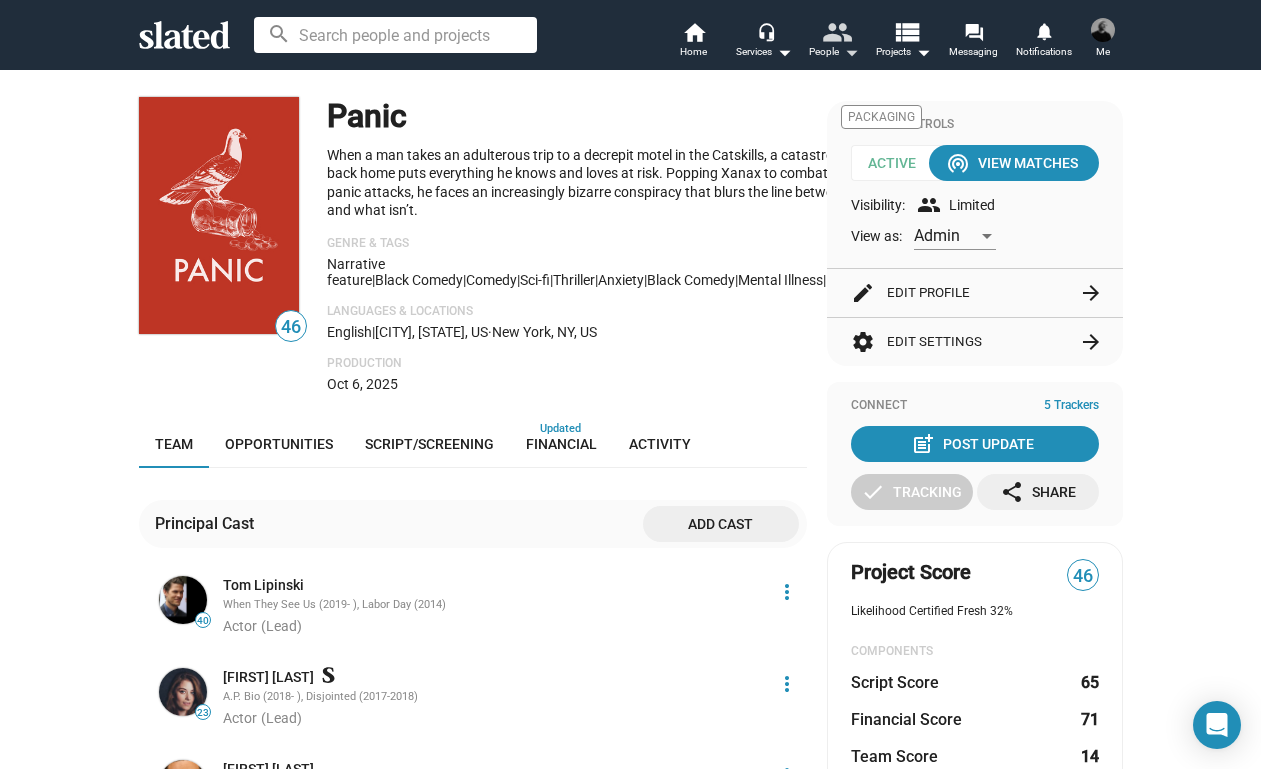 click on "people" at bounding box center [835, 31] 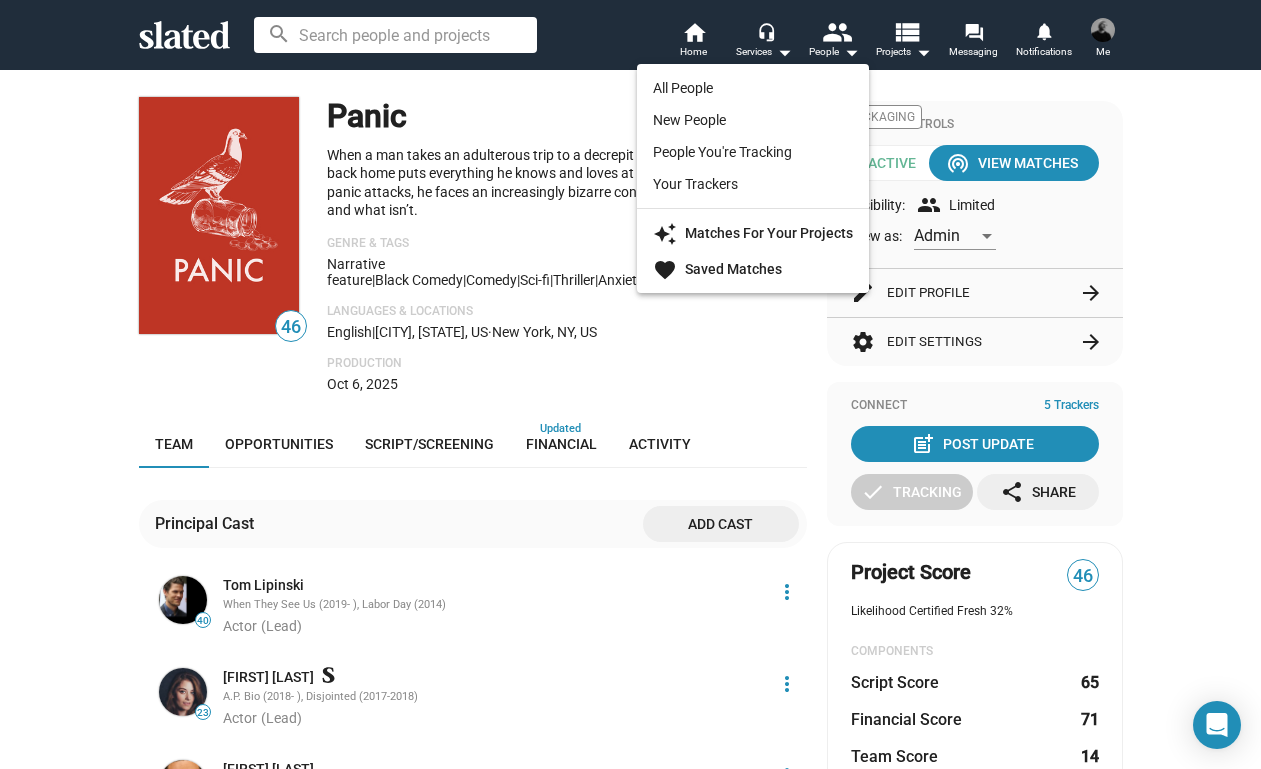 click at bounding box center [630, 384] 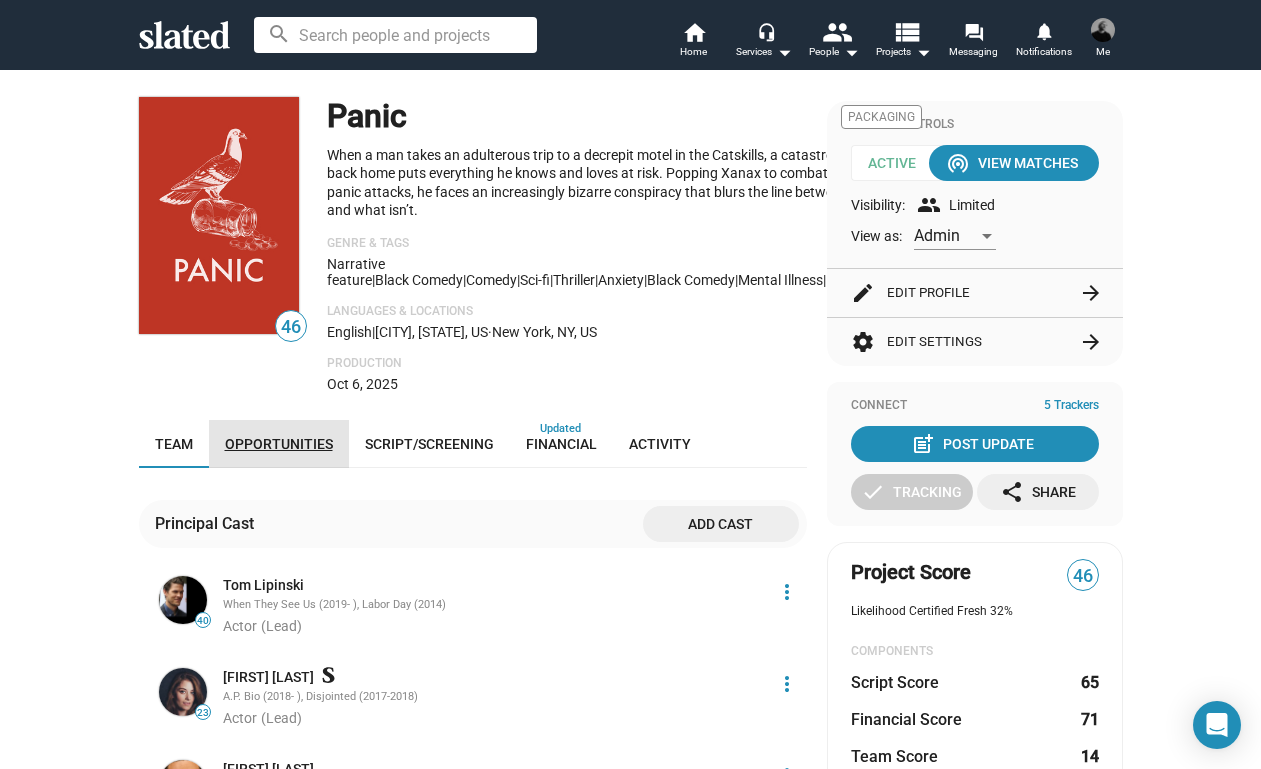 click on "Opportunities" at bounding box center [279, 444] 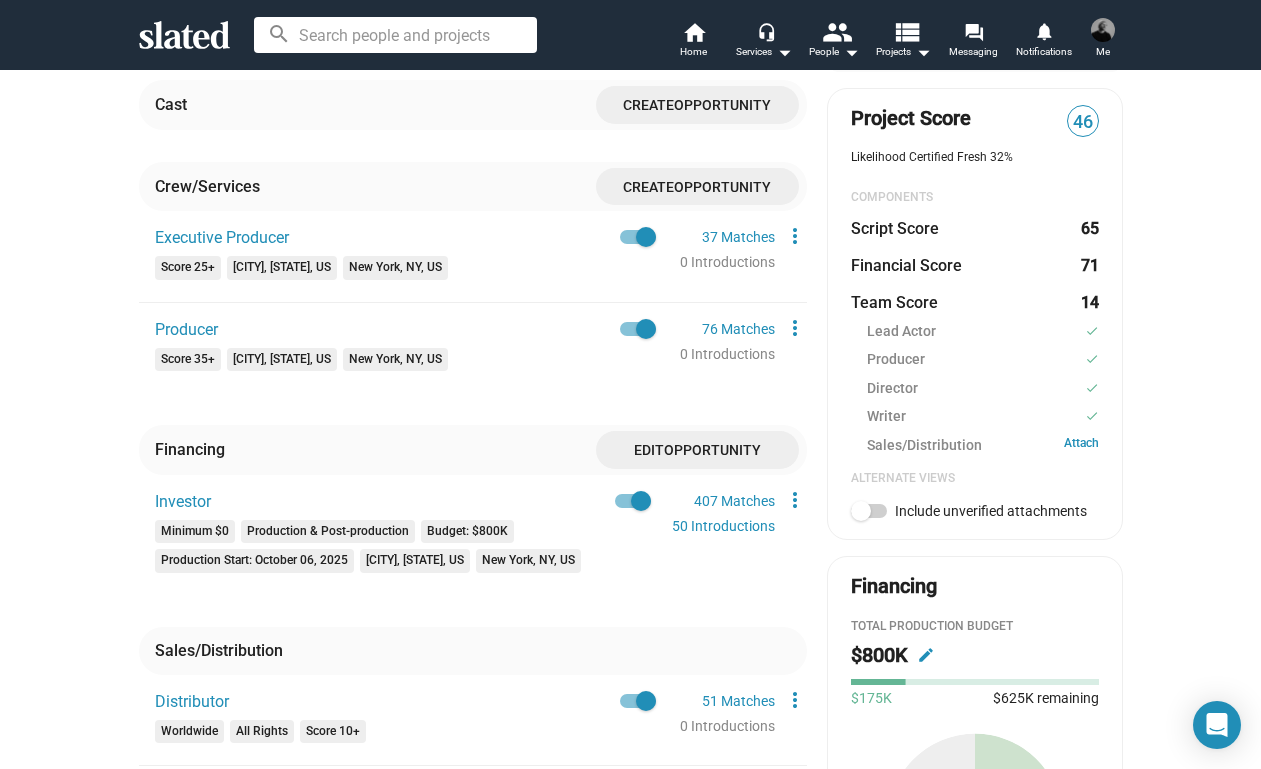 scroll, scrollTop: 601, scrollLeft: 0, axis: vertical 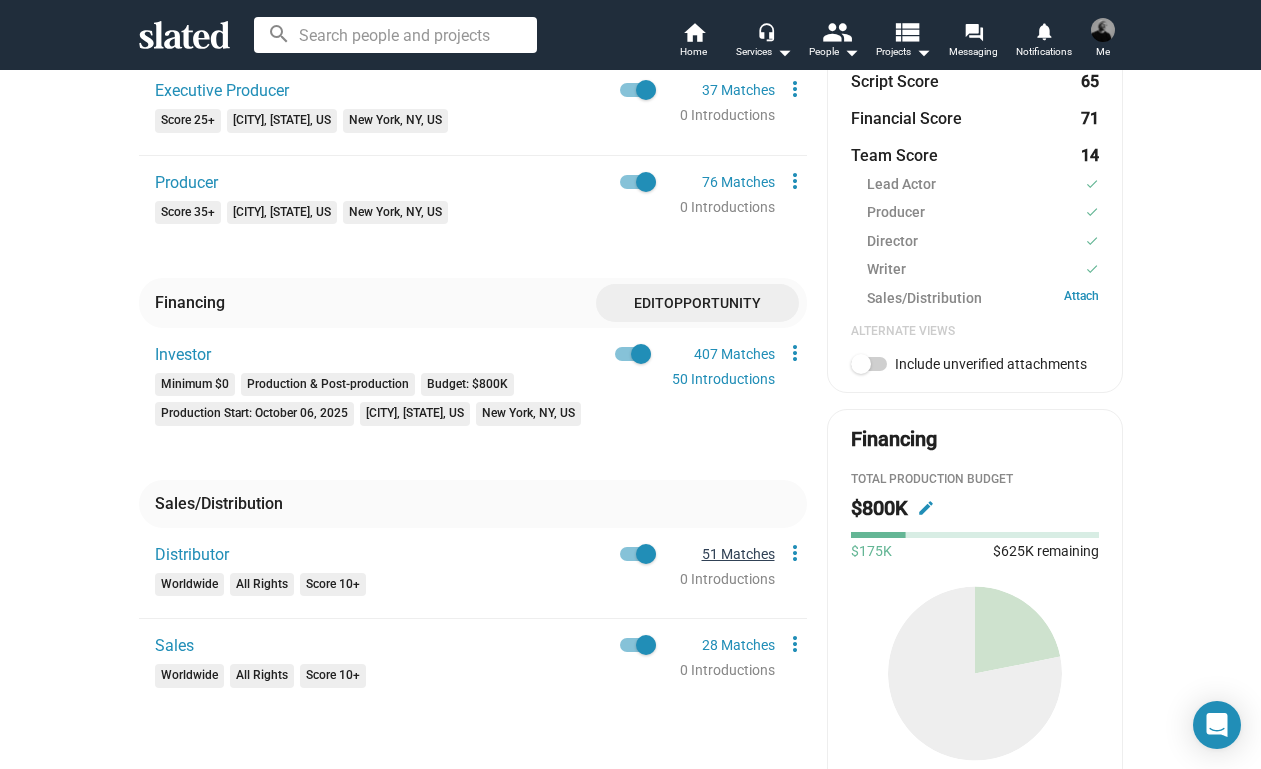 click on "51 Matches" 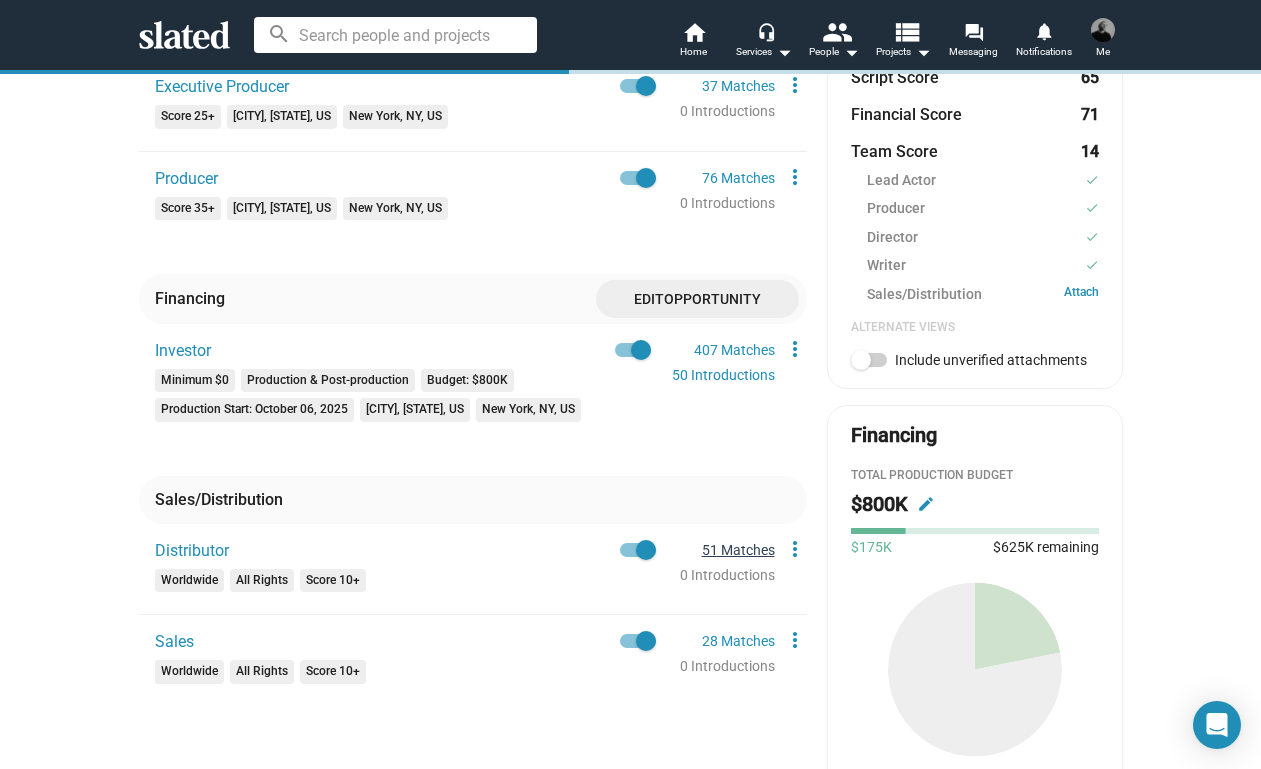 scroll, scrollTop: 0, scrollLeft: 0, axis: both 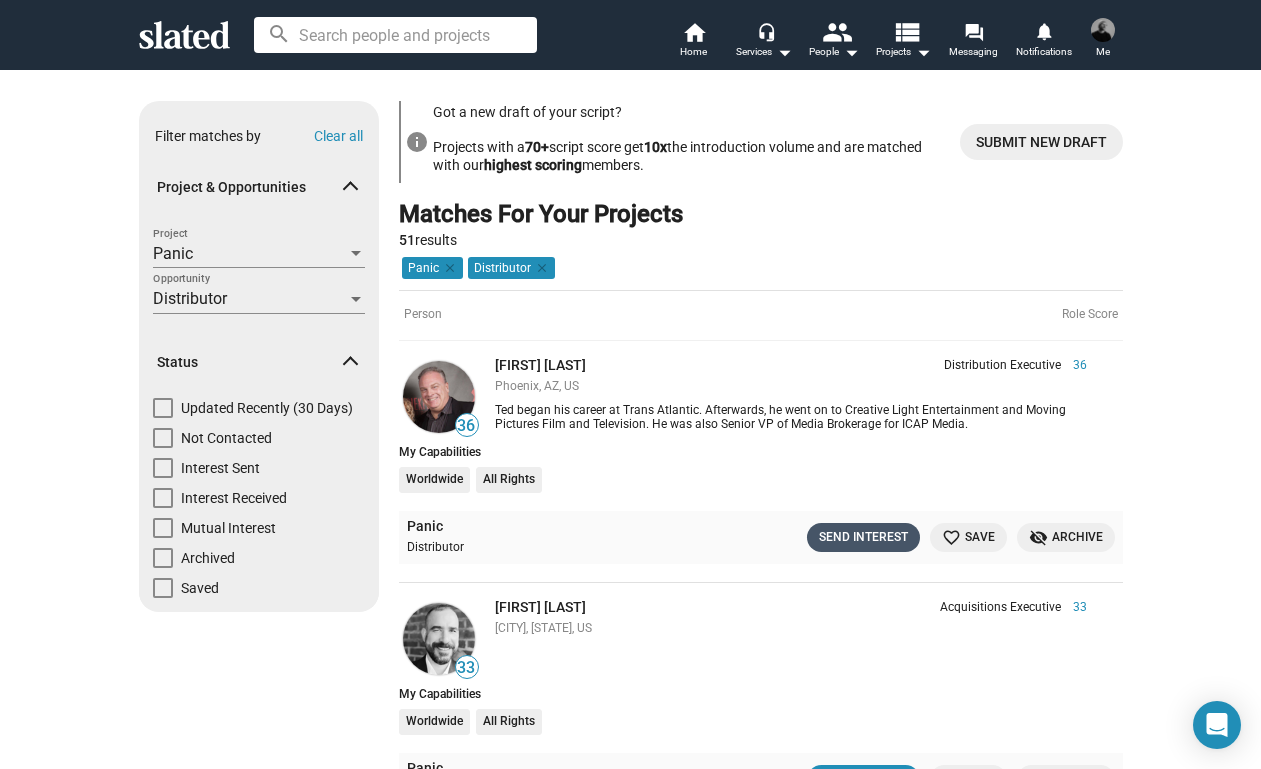 click on "Send Interest" 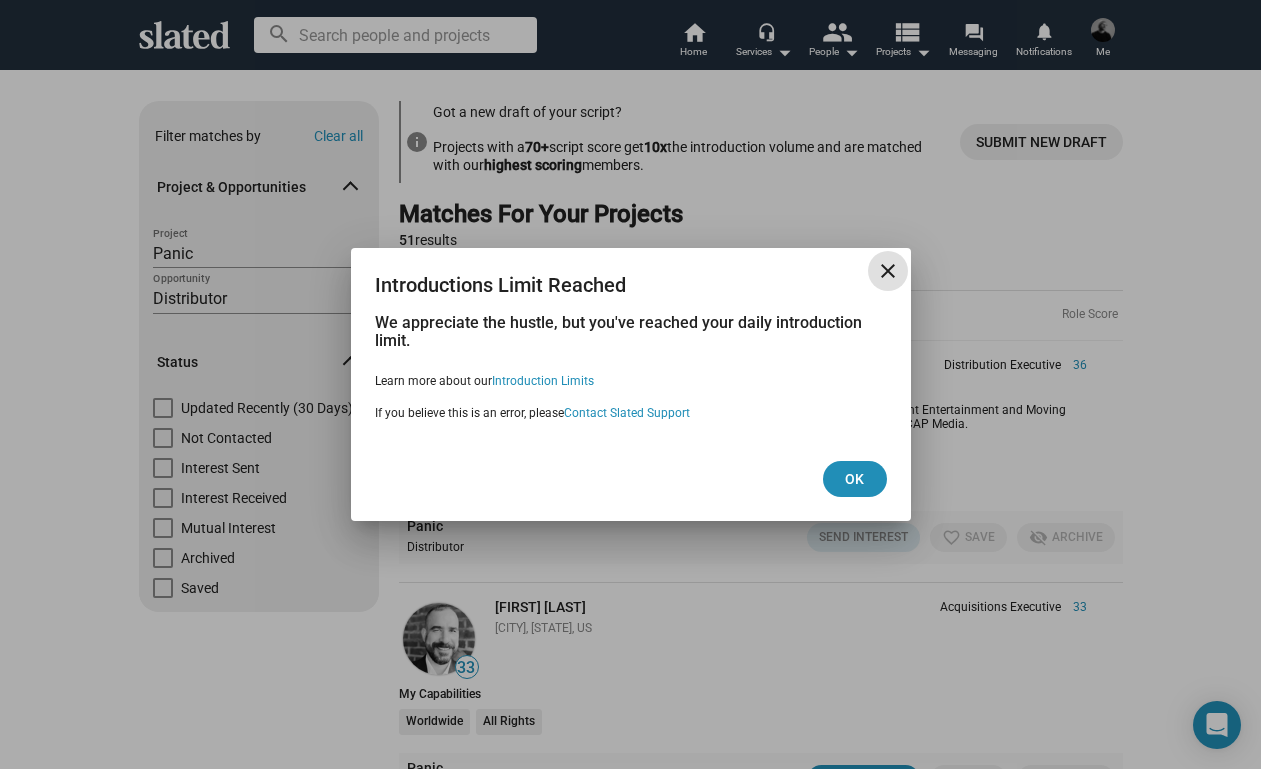 click on "close" at bounding box center [888, 271] 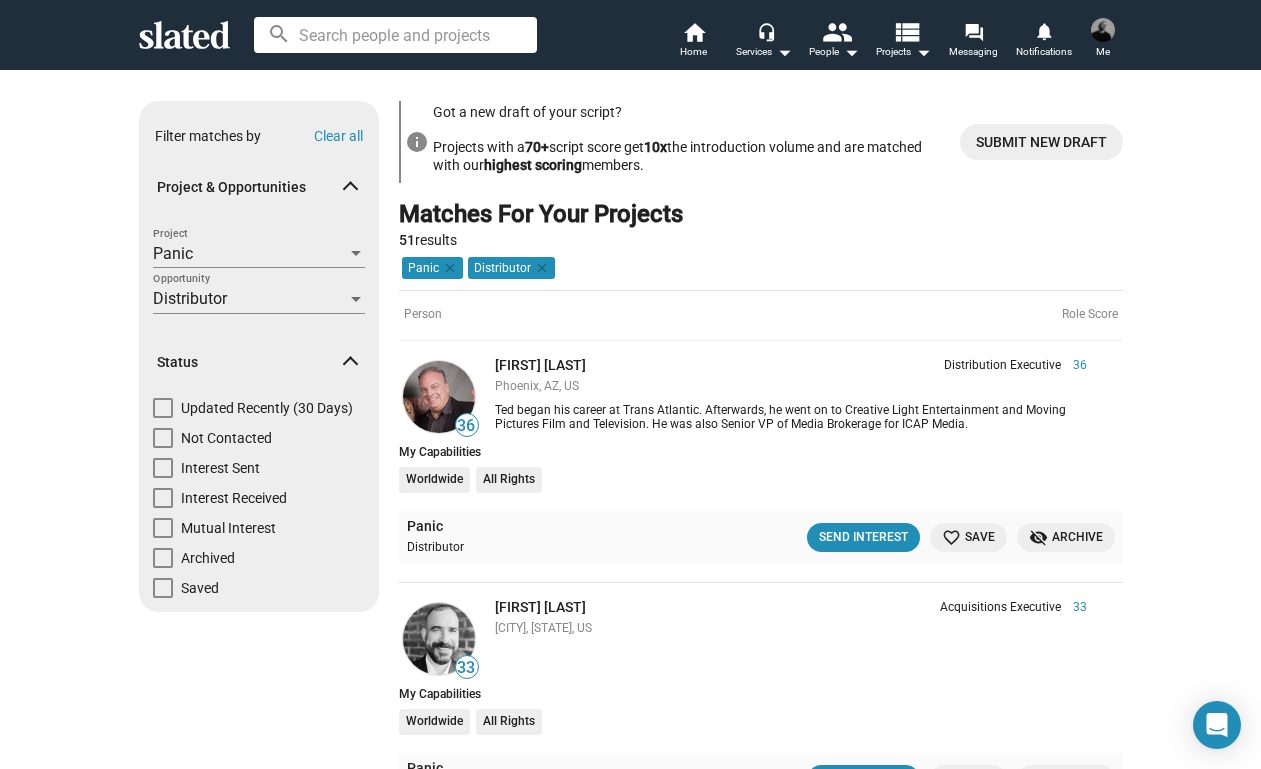 scroll, scrollTop: 0, scrollLeft: 0, axis: both 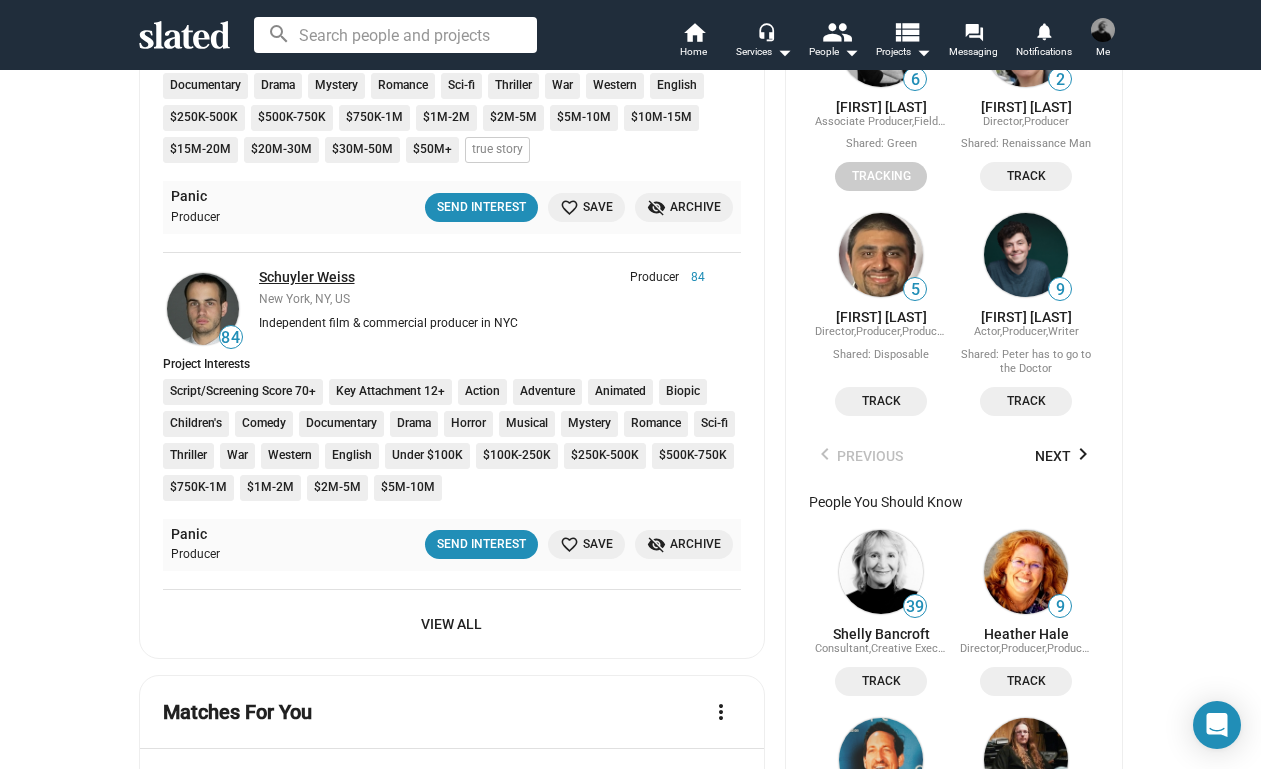 click on "Schuyler Weiss" 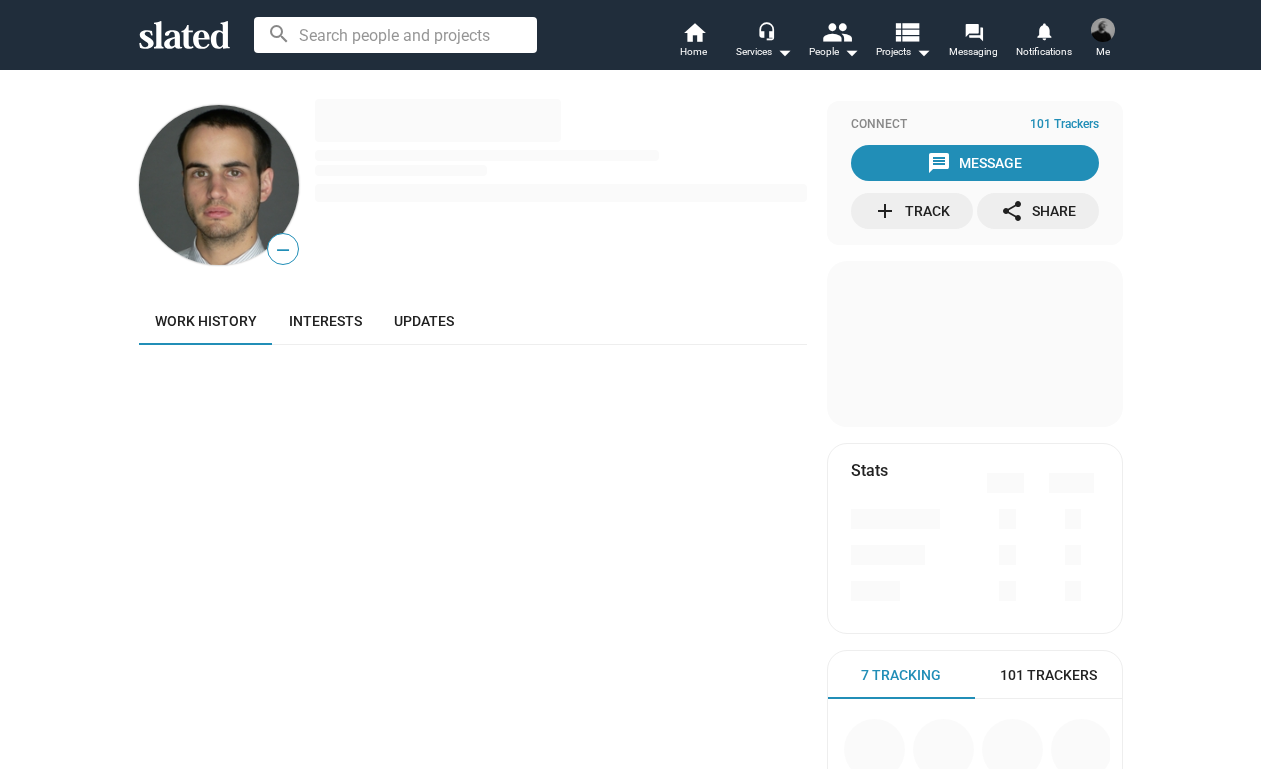 scroll, scrollTop: 0, scrollLeft: 0, axis: both 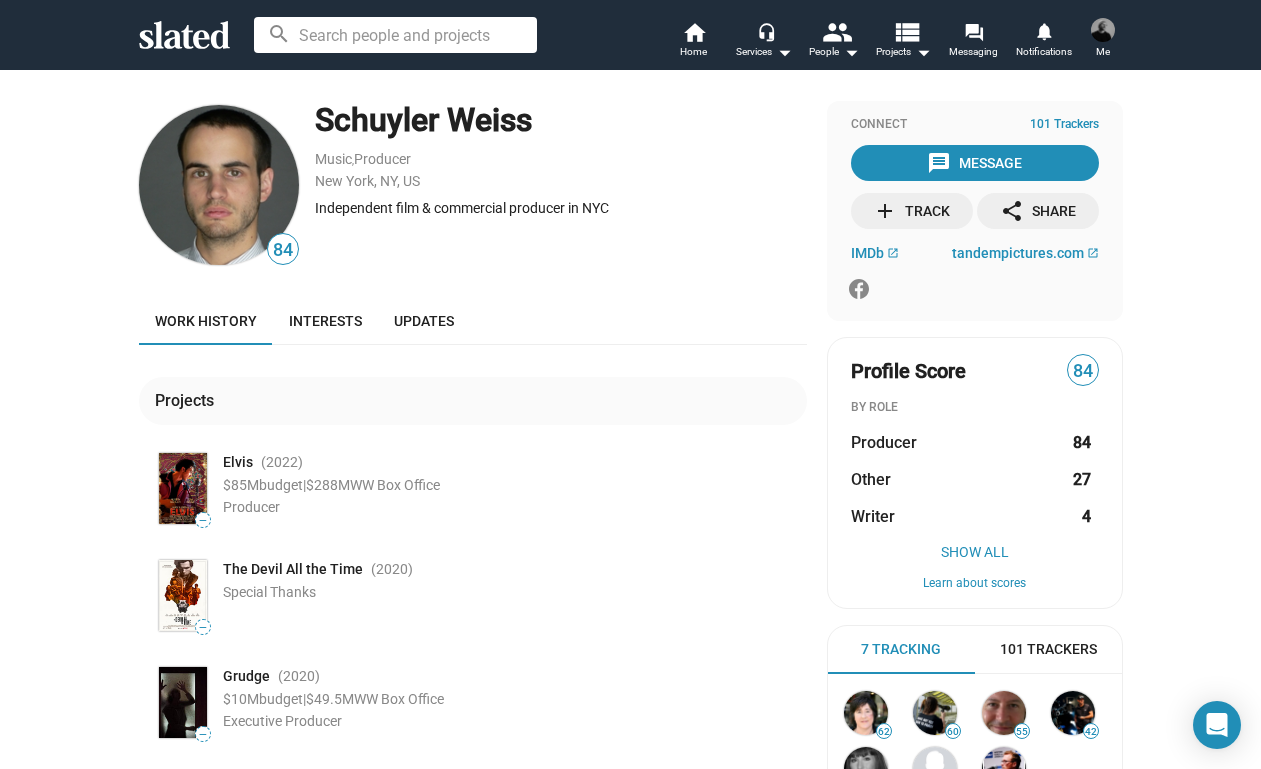 click on "search home Home headset_mic  Services  arrow_drop_down people  People  arrow_drop_down view_list  Projects  arrow_drop_down forum Messaging notifications Notifications Me" at bounding box center [631, 35] 